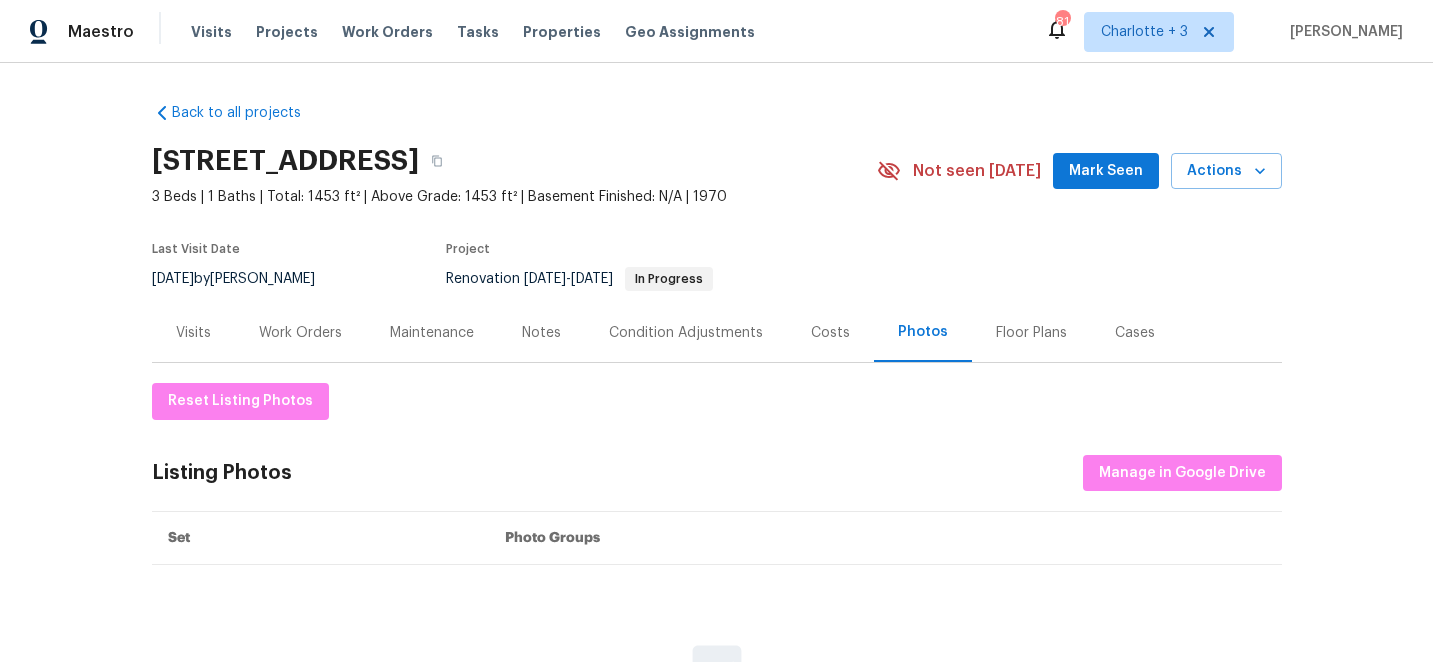 scroll, scrollTop: 0, scrollLeft: 0, axis: both 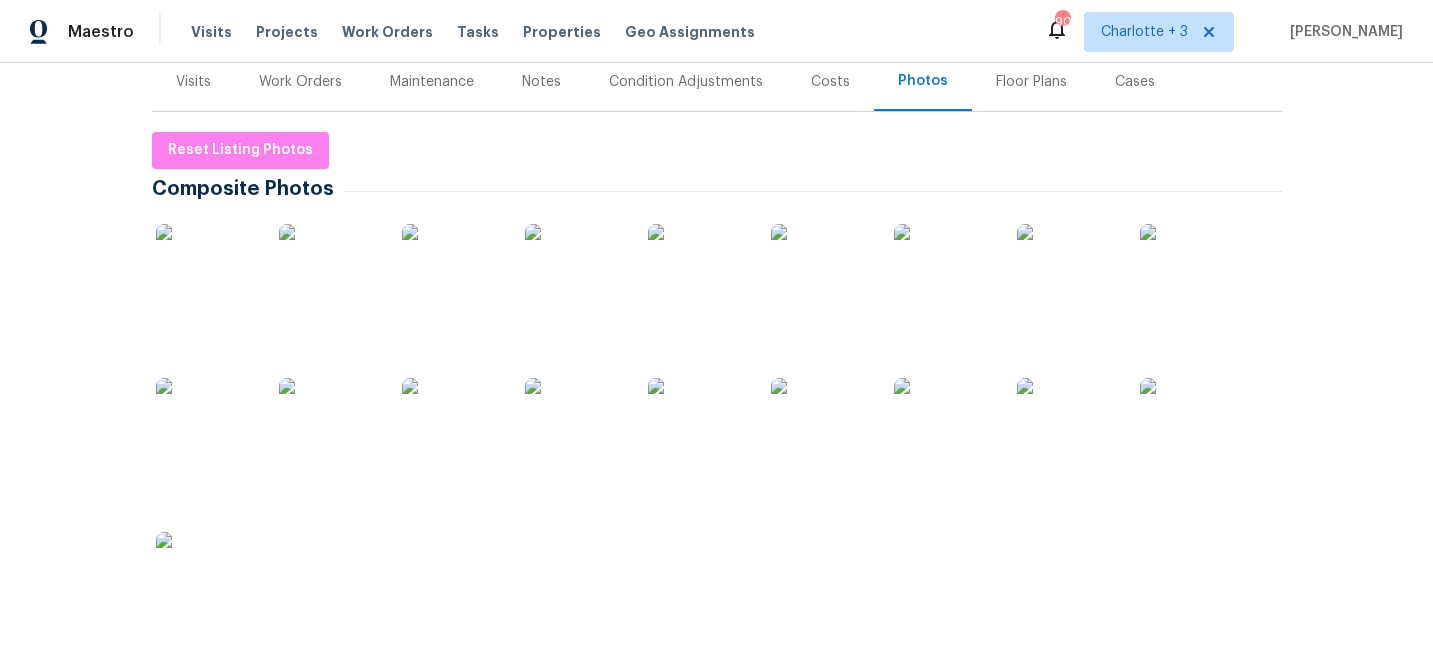 click at bounding box center (206, 274) 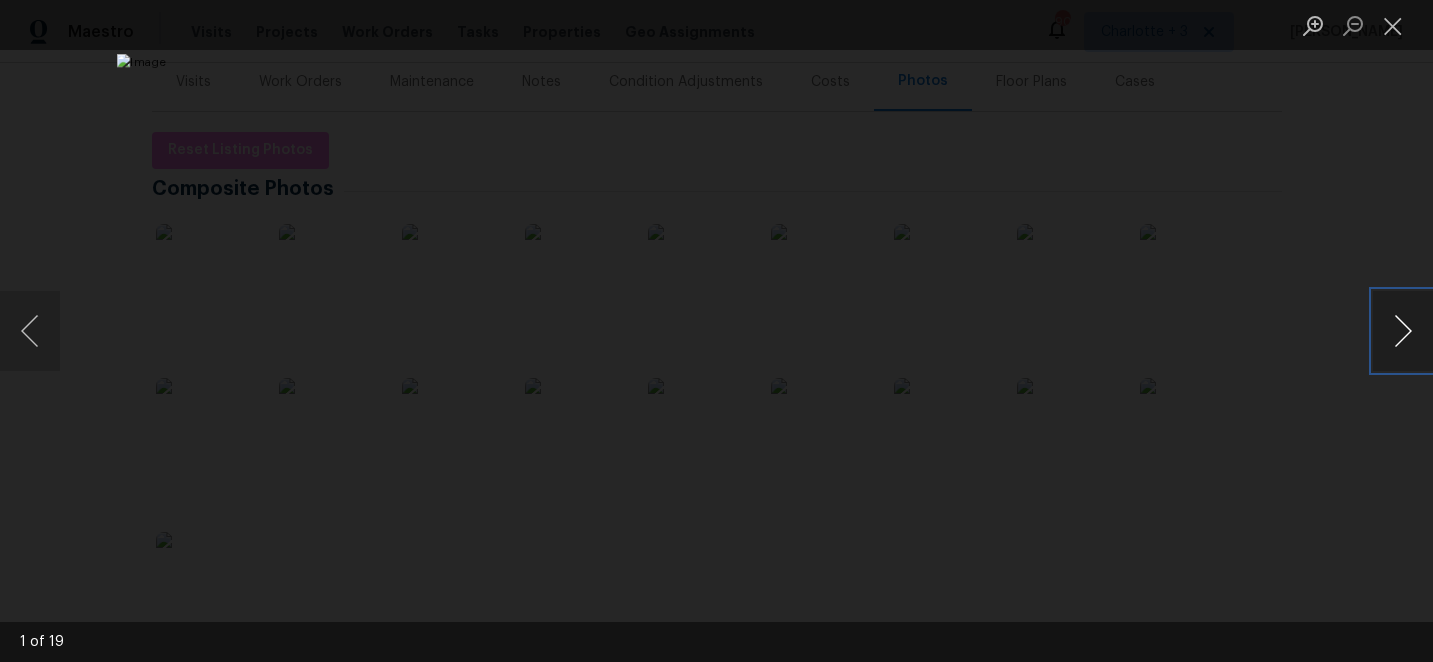 click at bounding box center [1403, 331] 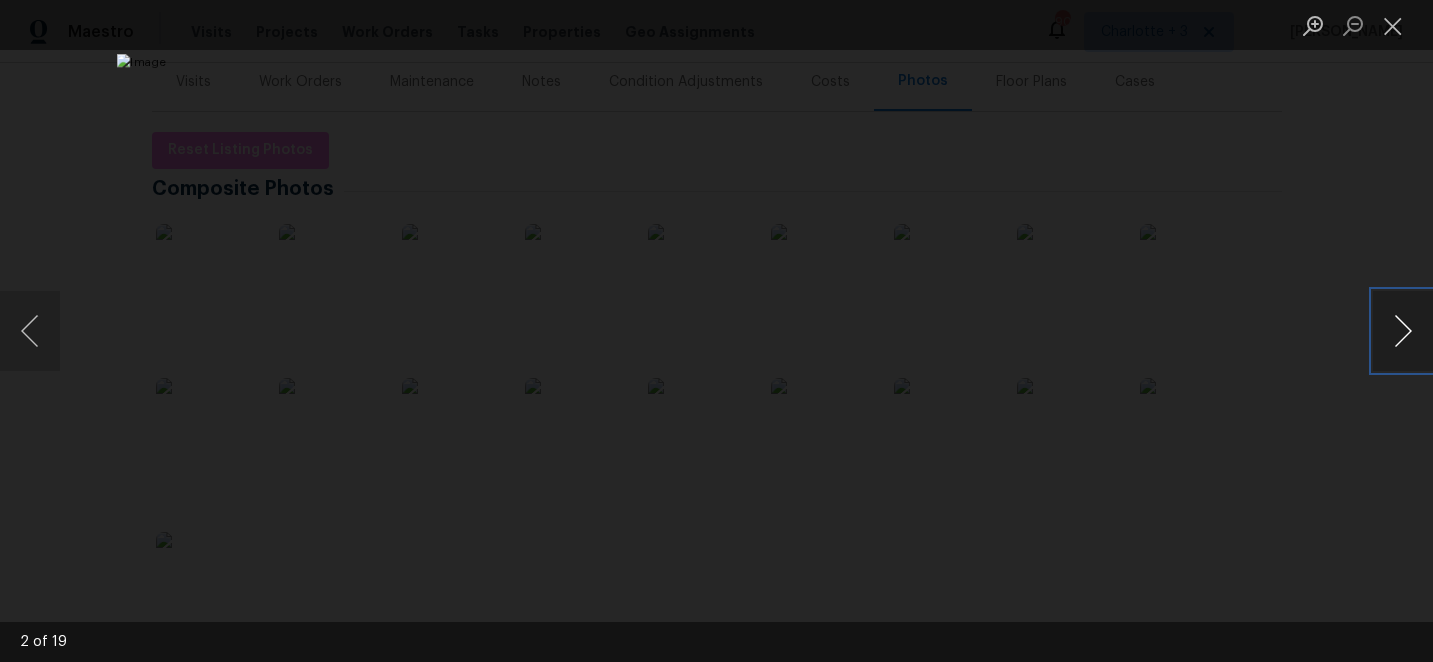 click at bounding box center [1403, 331] 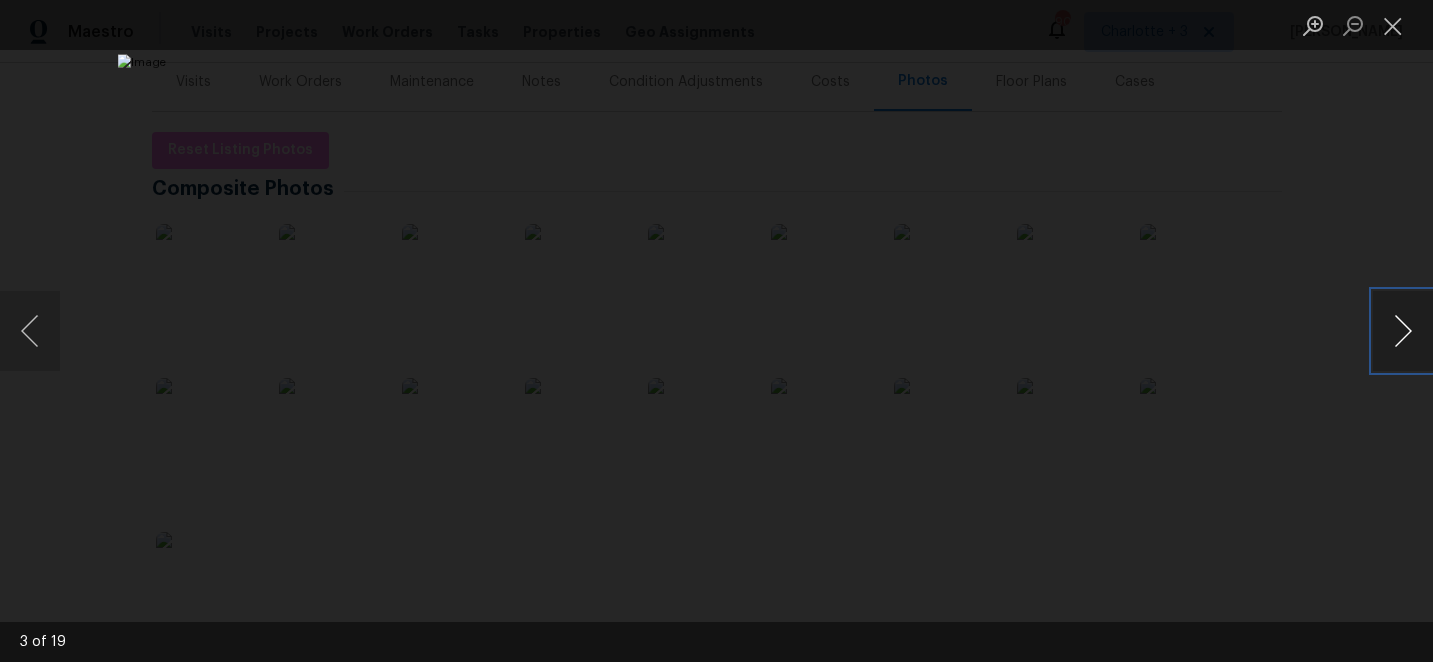 click at bounding box center [1403, 331] 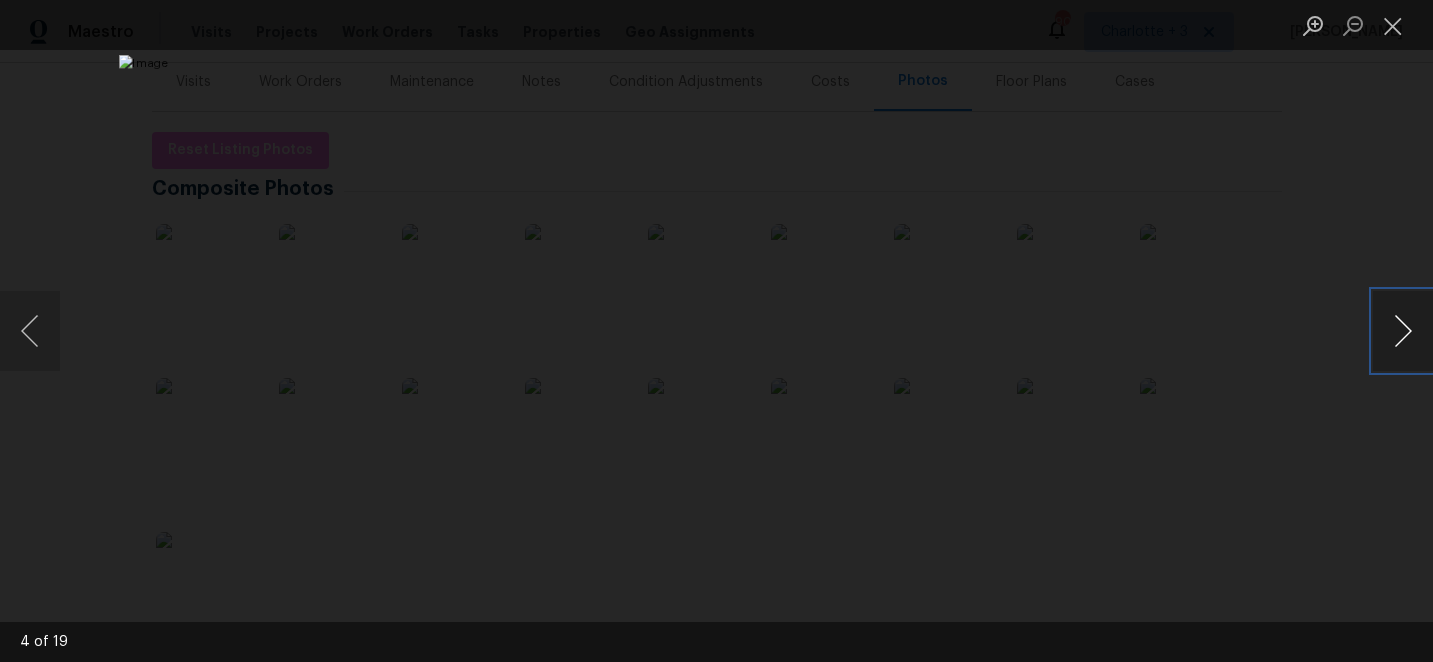 click at bounding box center [1403, 331] 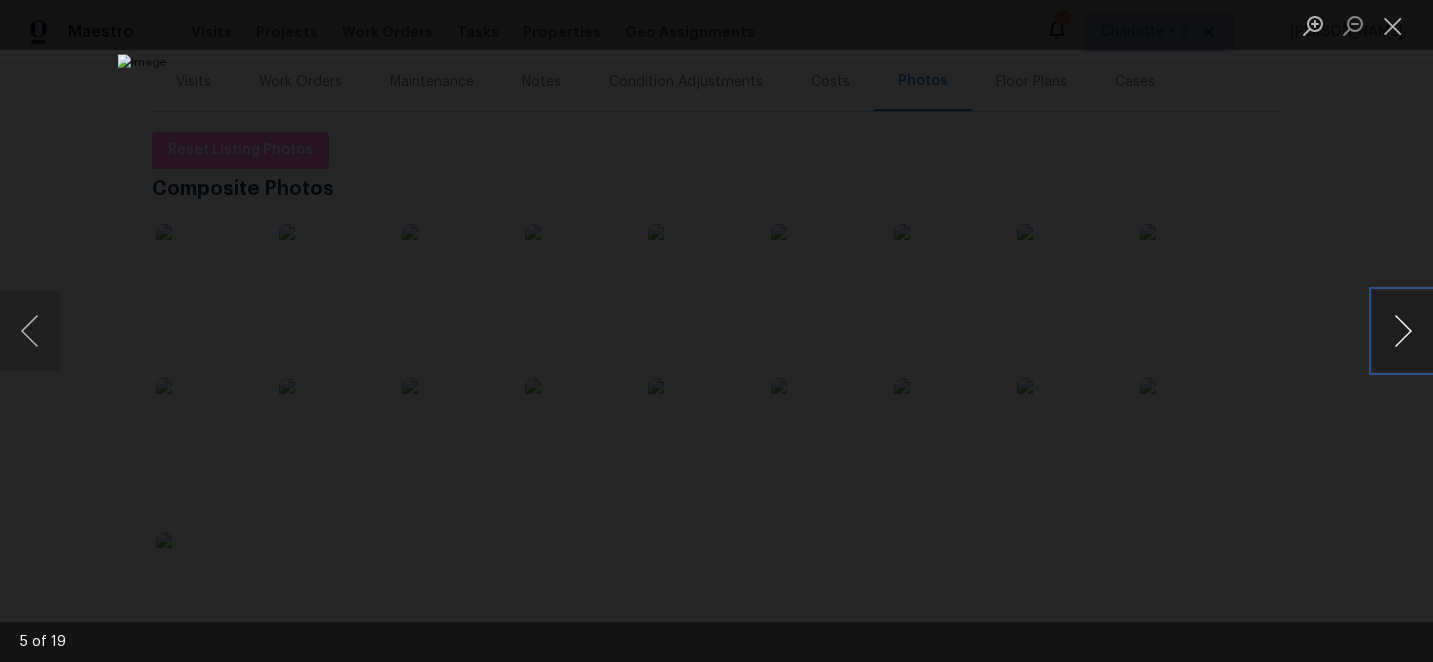 click at bounding box center [1403, 331] 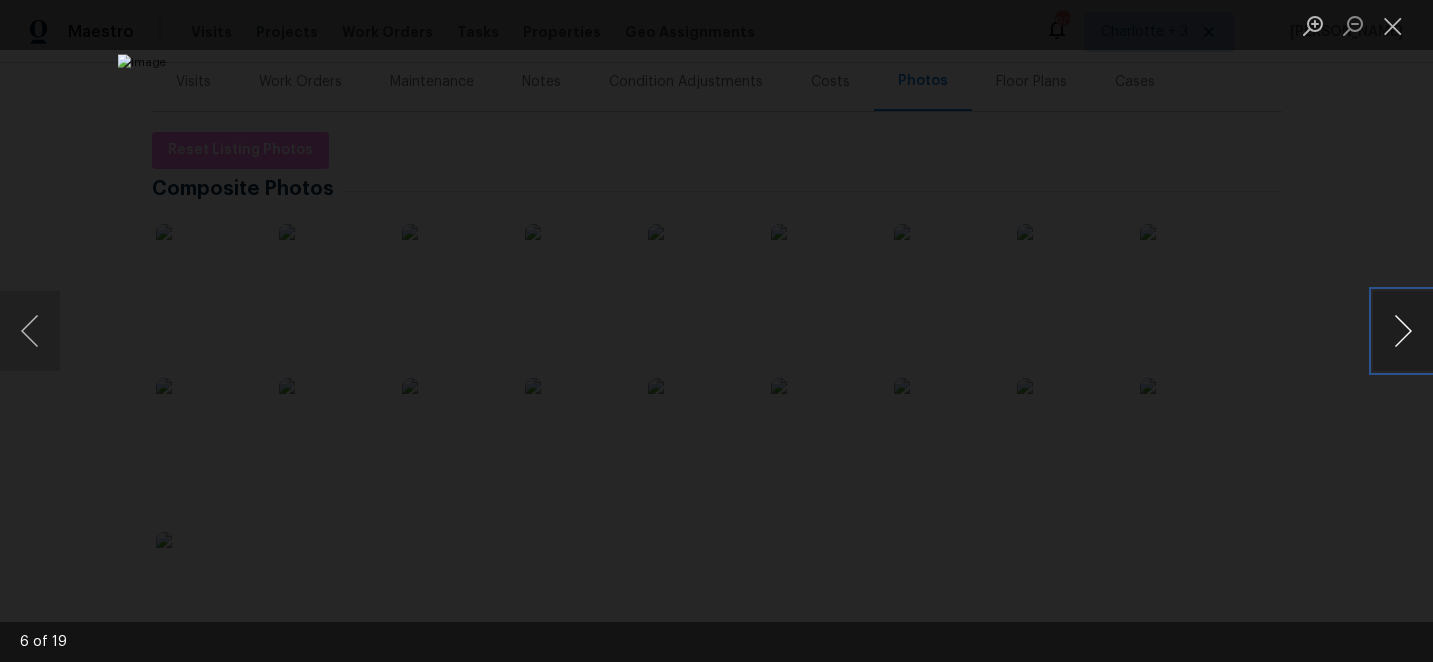 click at bounding box center [1403, 331] 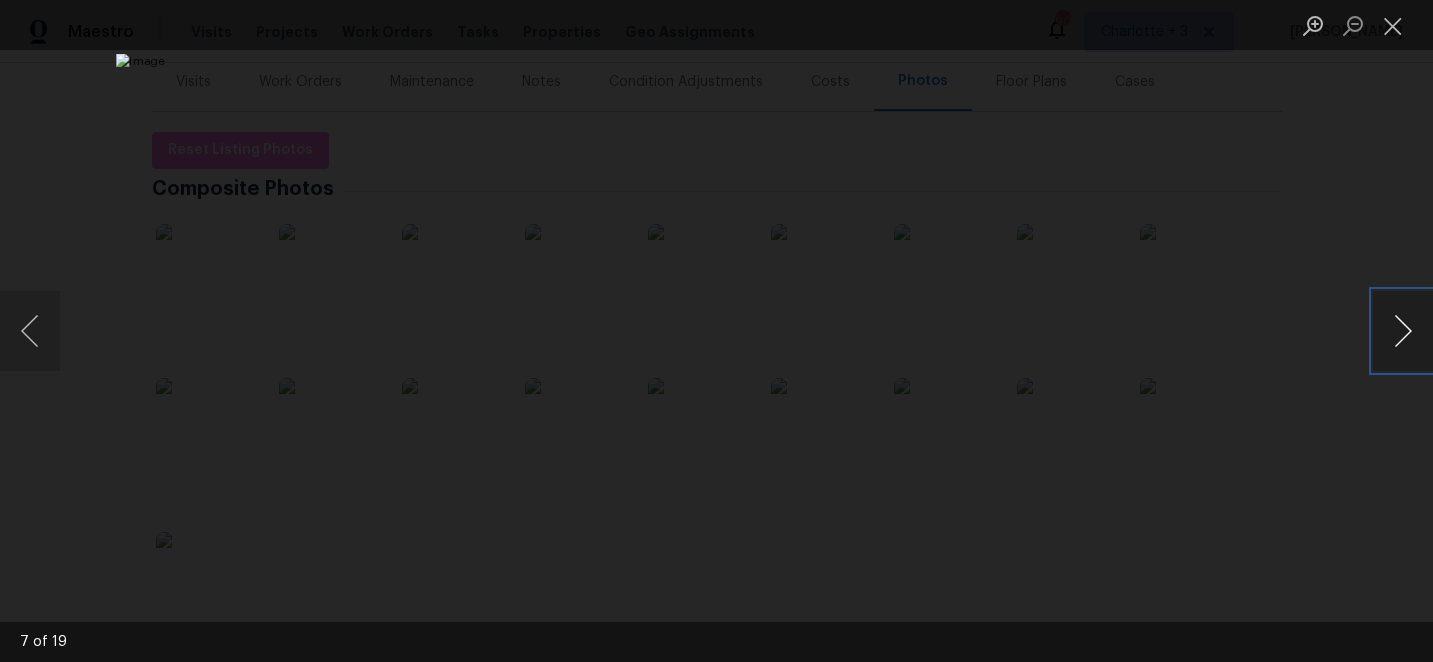 click at bounding box center [1403, 331] 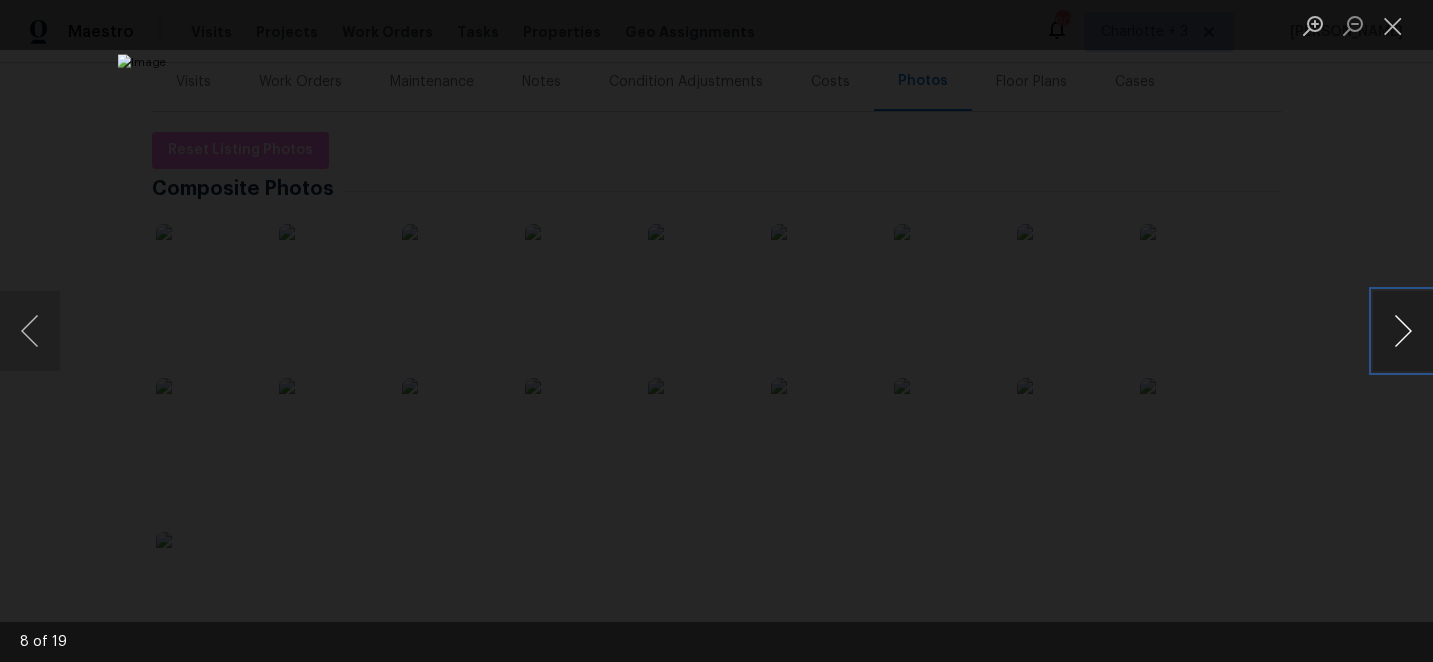 click at bounding box center (1403, 331) 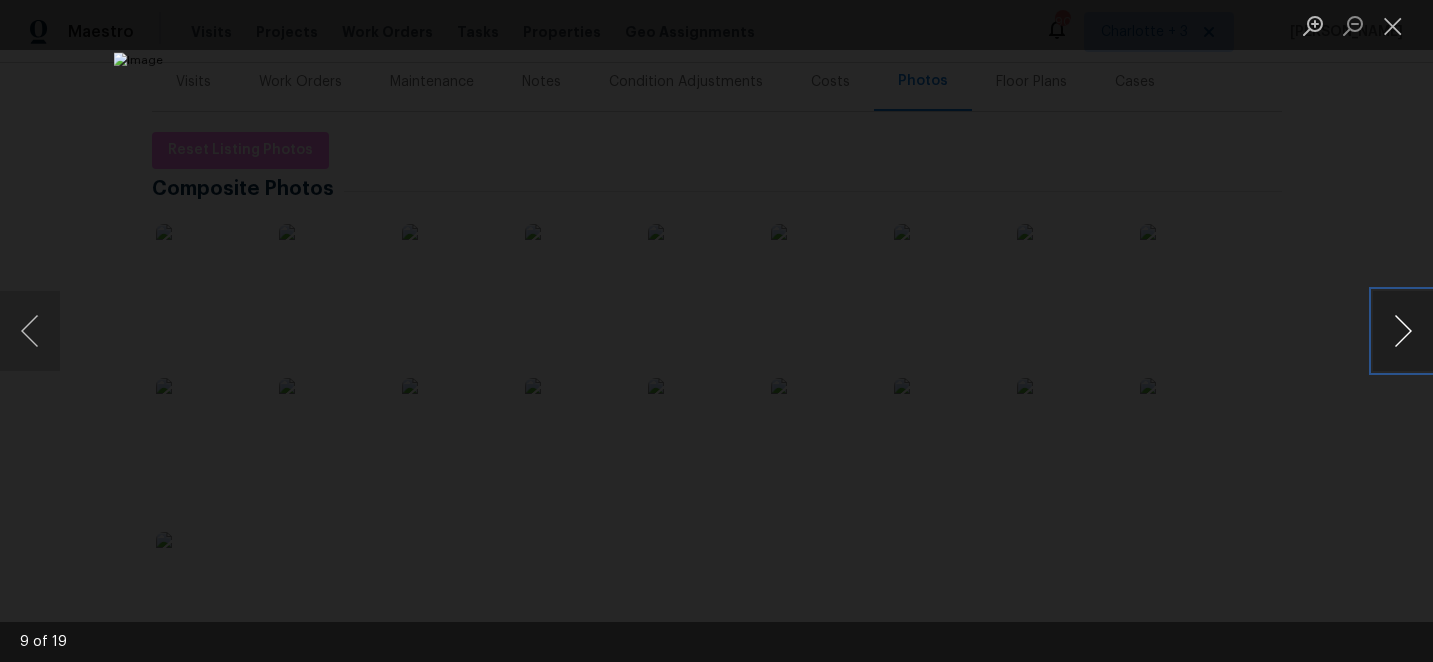 click at bounding box center (1403, 331) 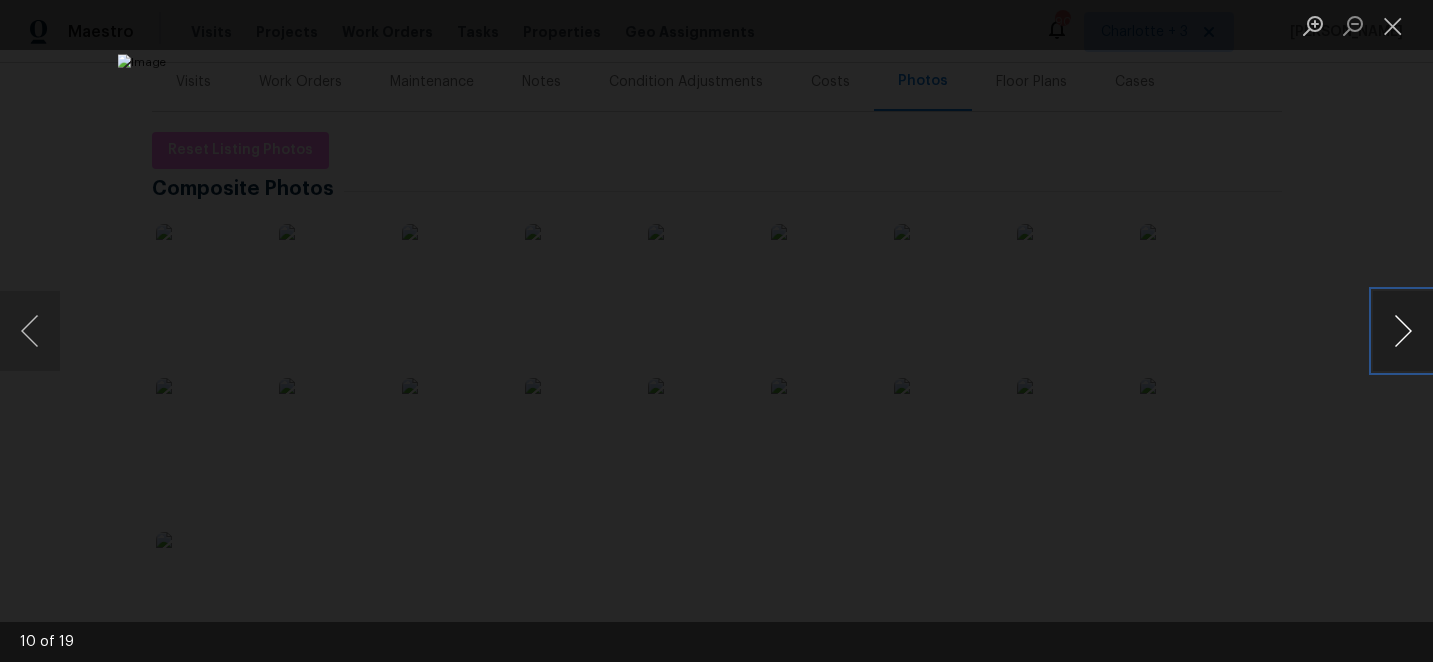 click at bounding box center [1403, 331] 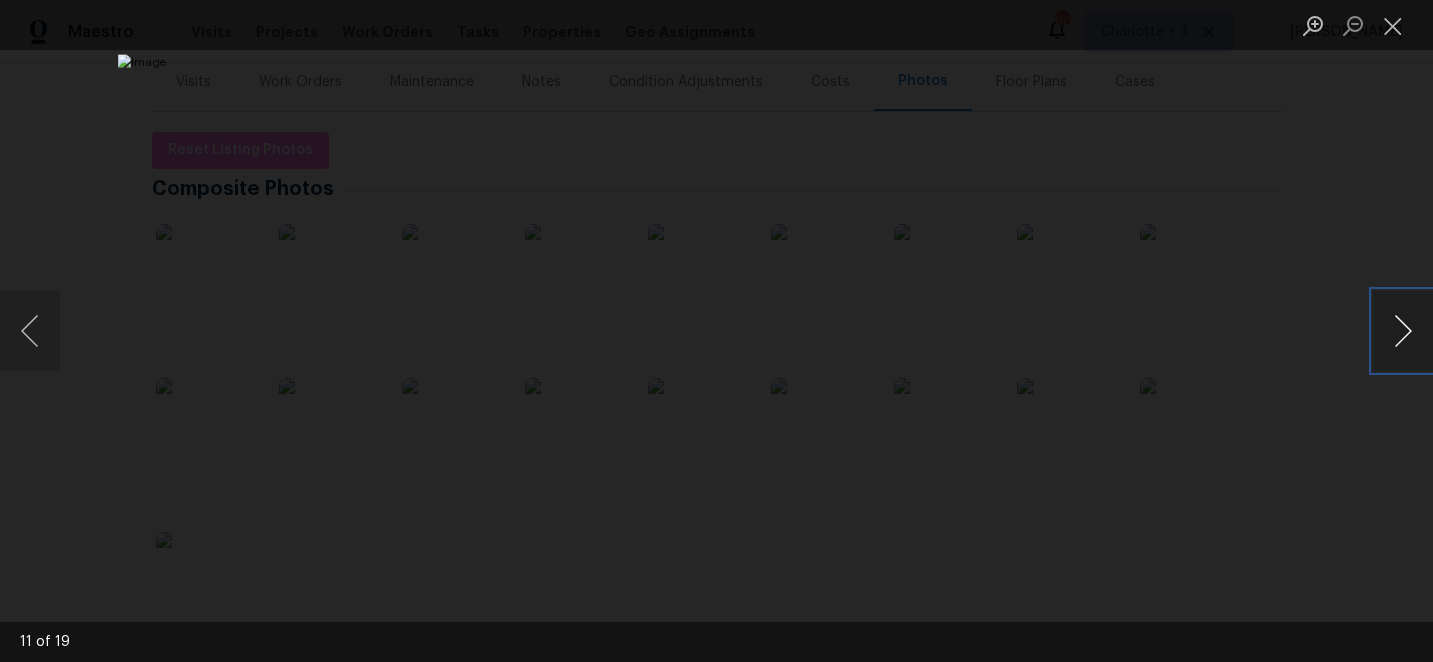 click at bounding box center (1403, 331) 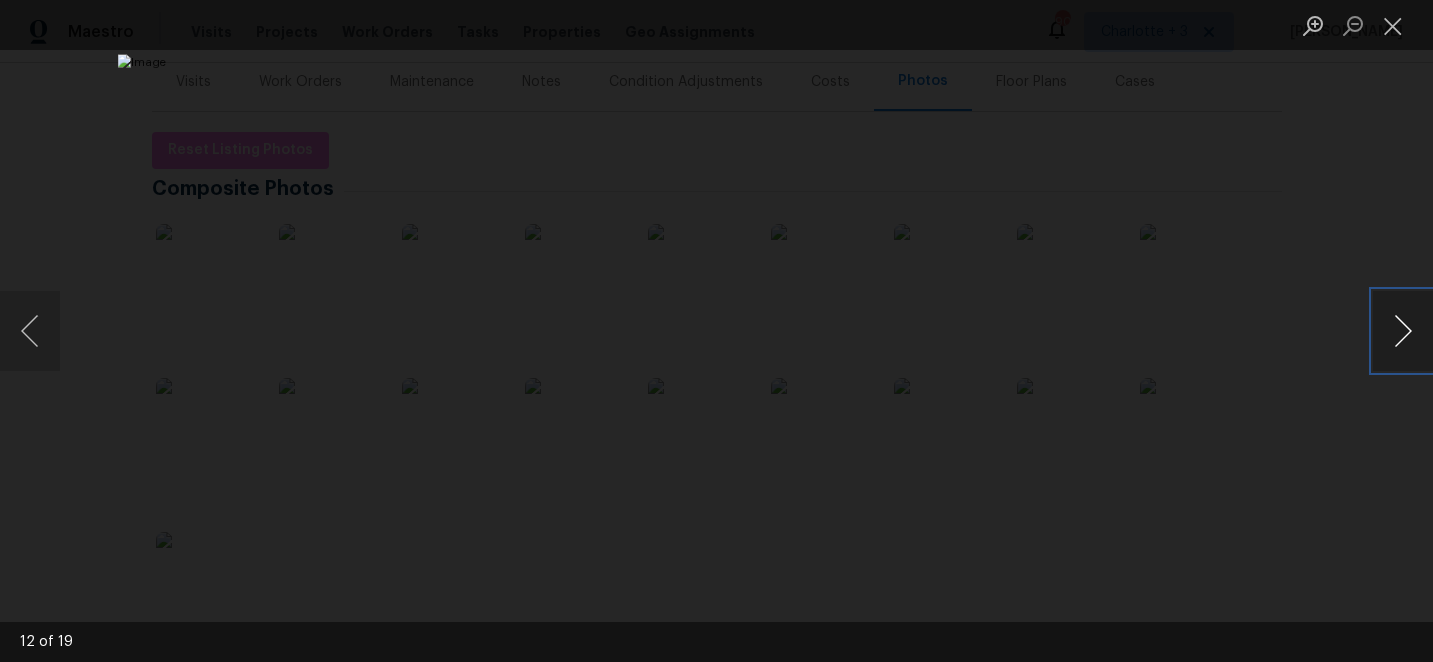 click at bounding box center (1403, 331) 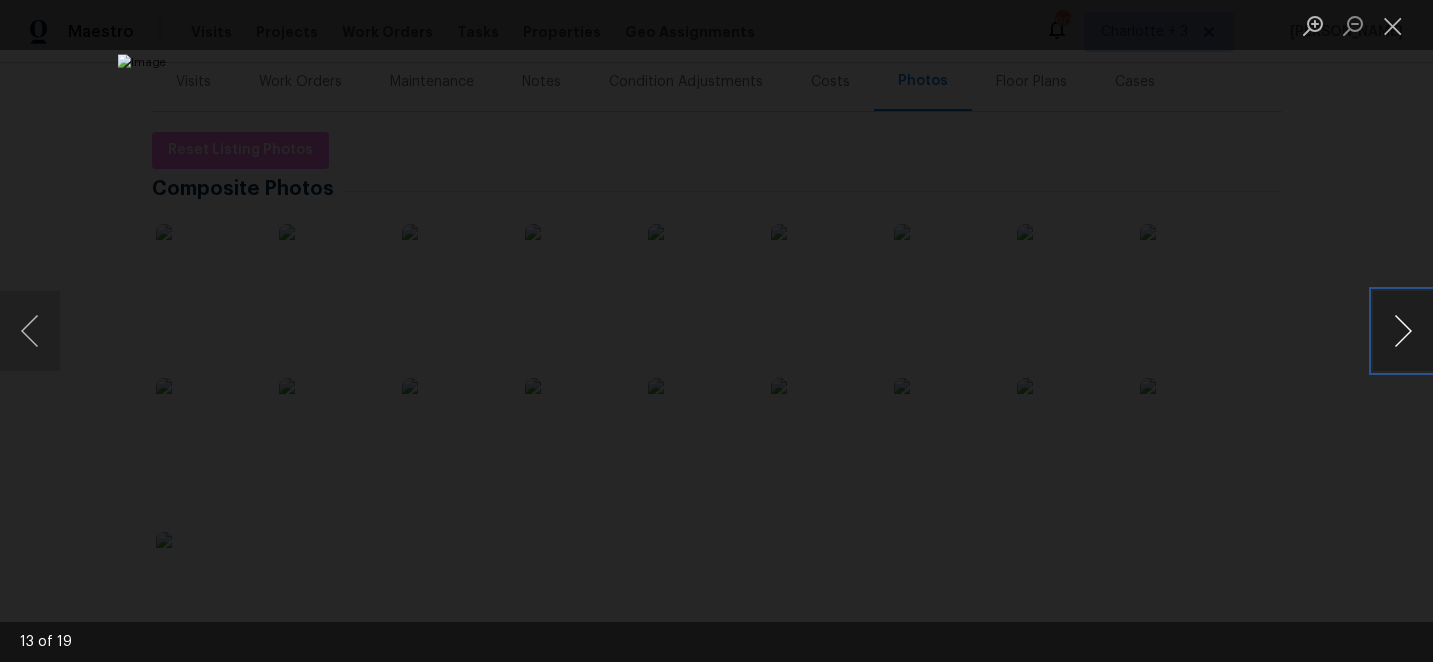 click at bounding box center (1403, 331) 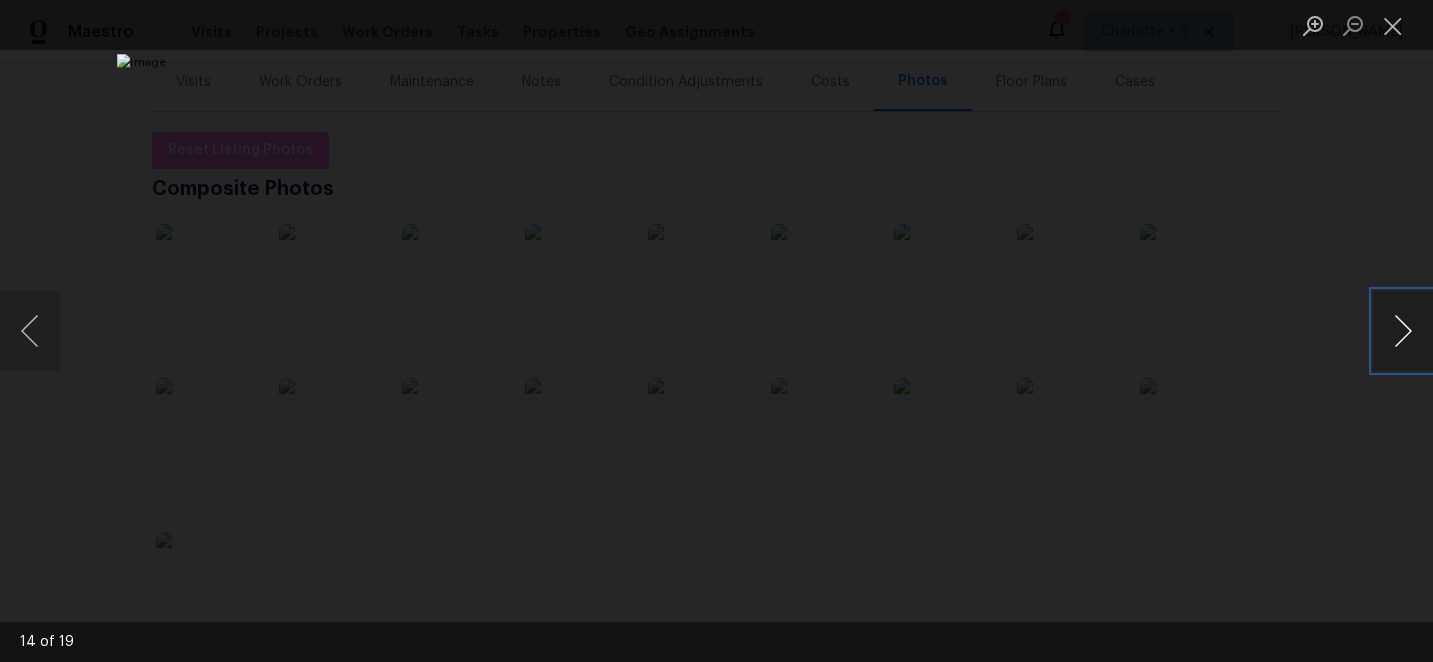 click at bounding box center [1403, 331] 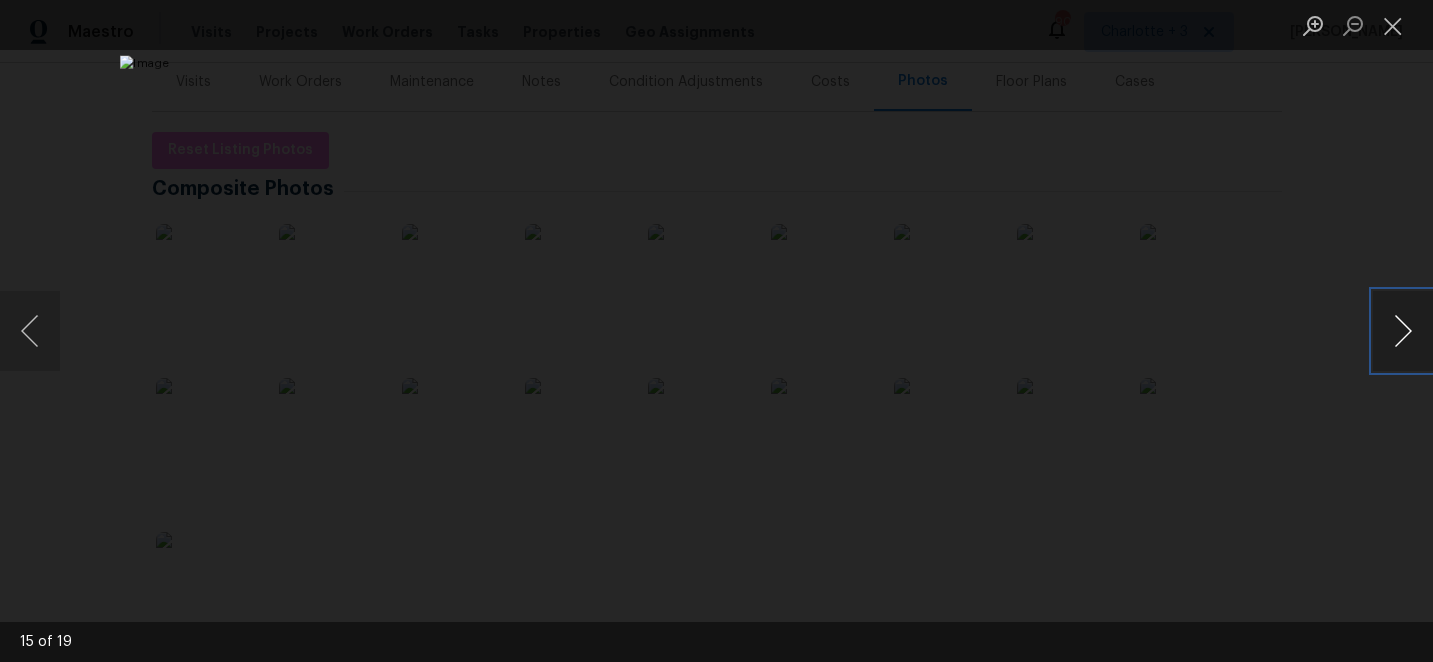 click at bounding box center [1403, 331] 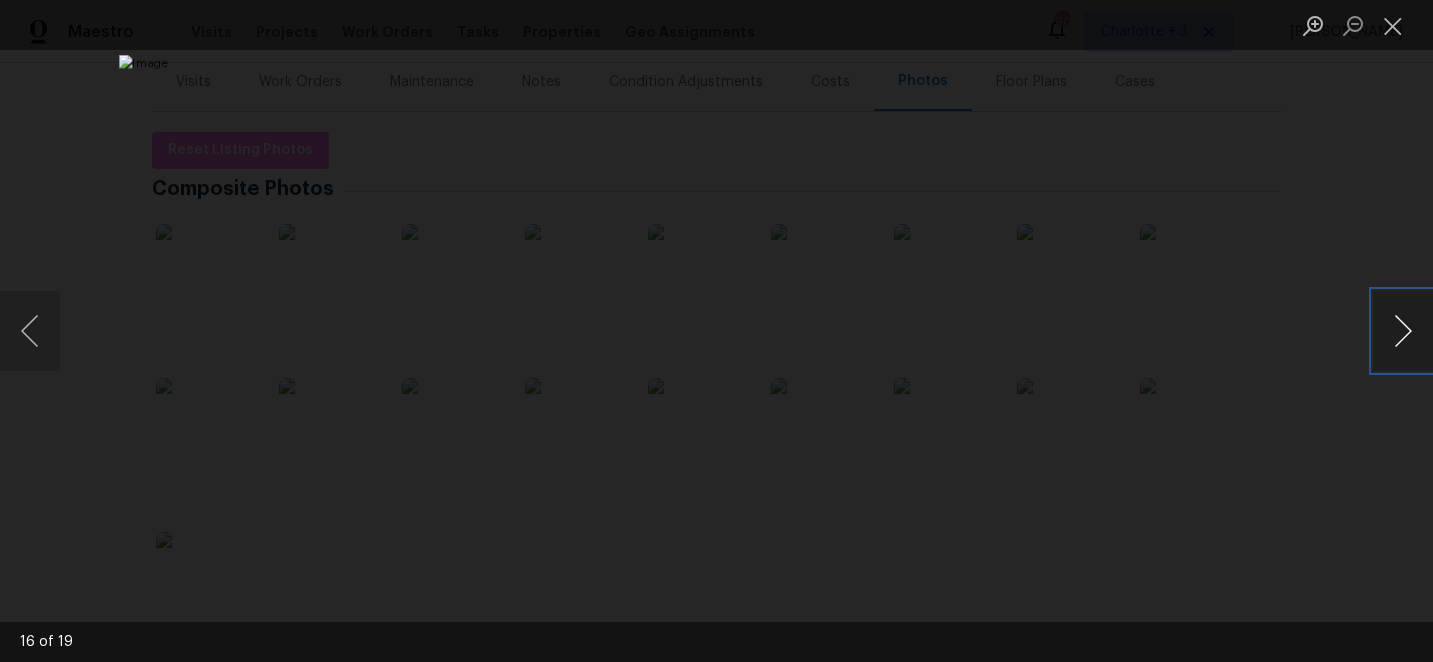 click at bounding box center (1403, 331) 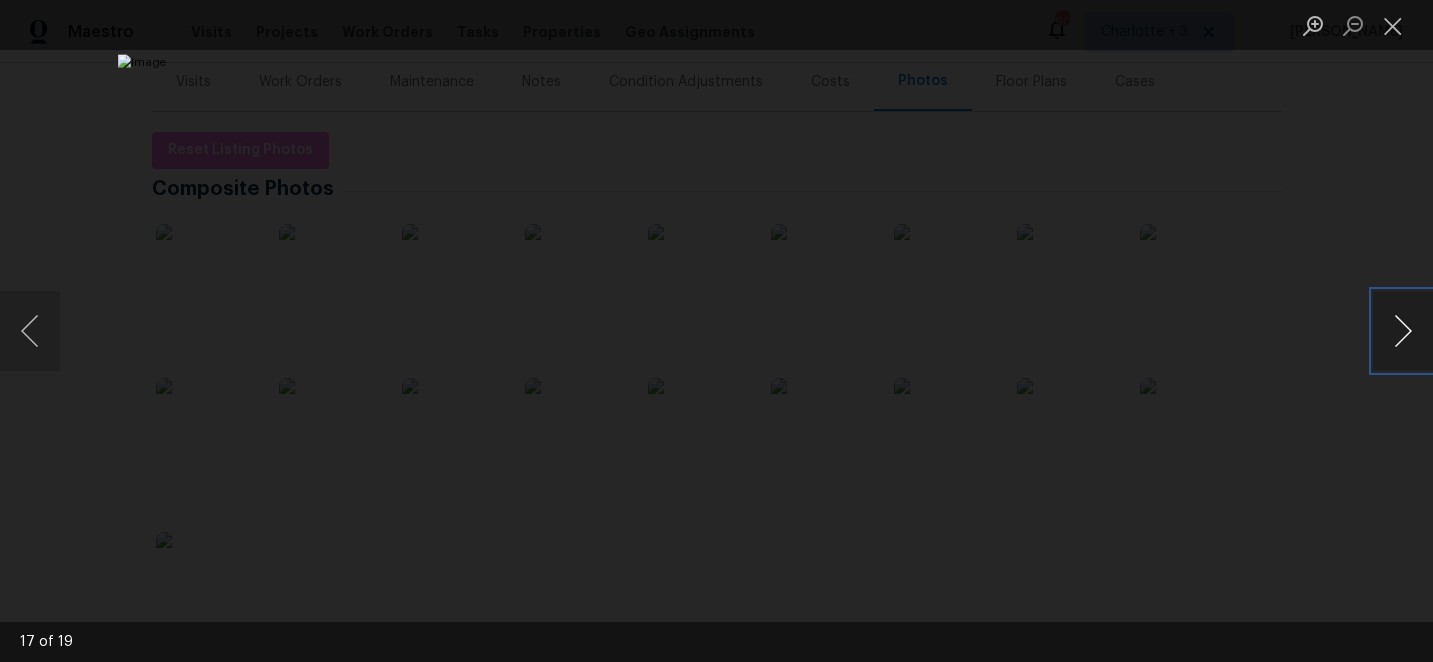 click at bounding box center [1403, 331] 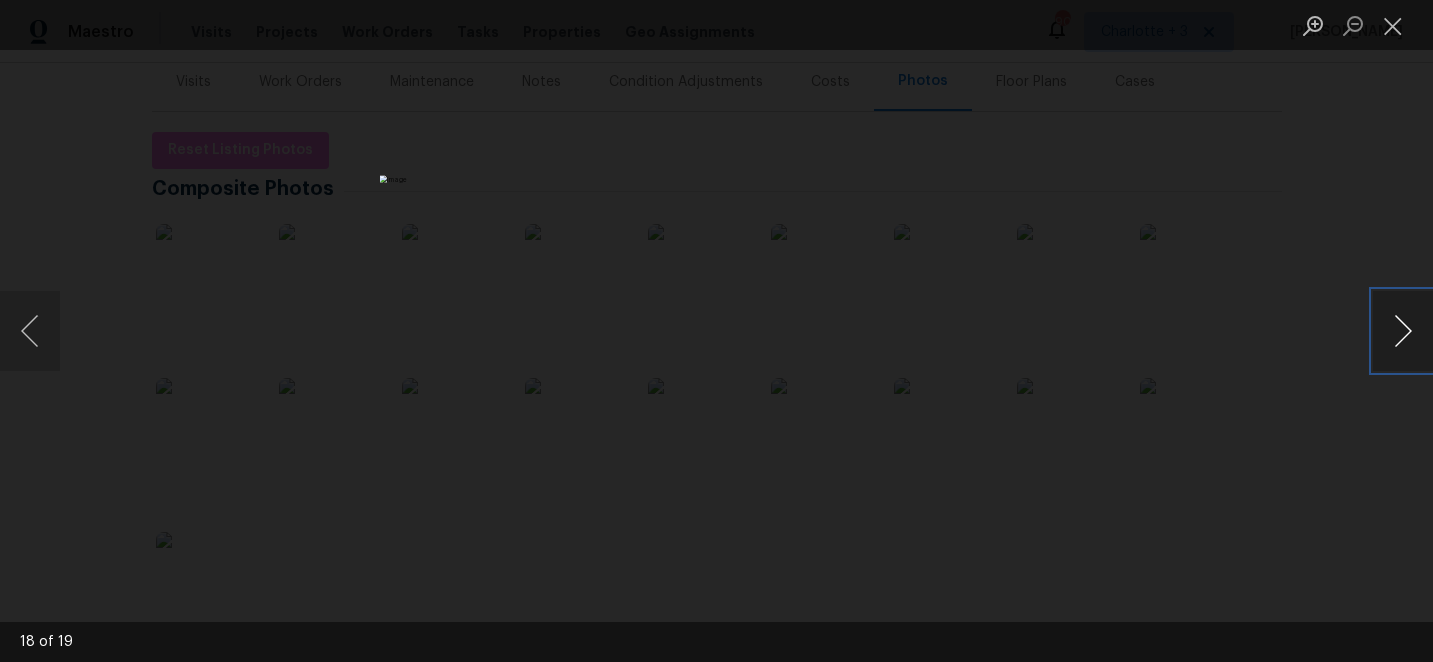 click at bounding box center [1403, 331] 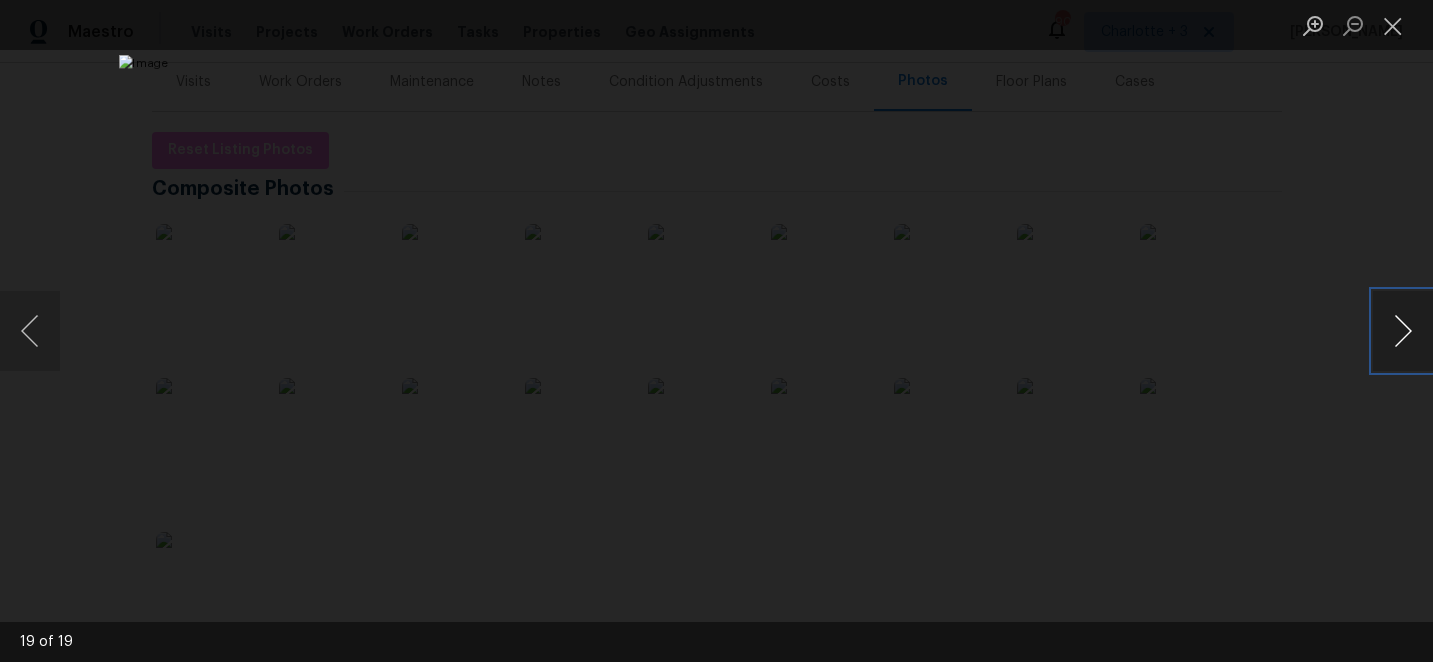click at bounding box center [1403, 331] 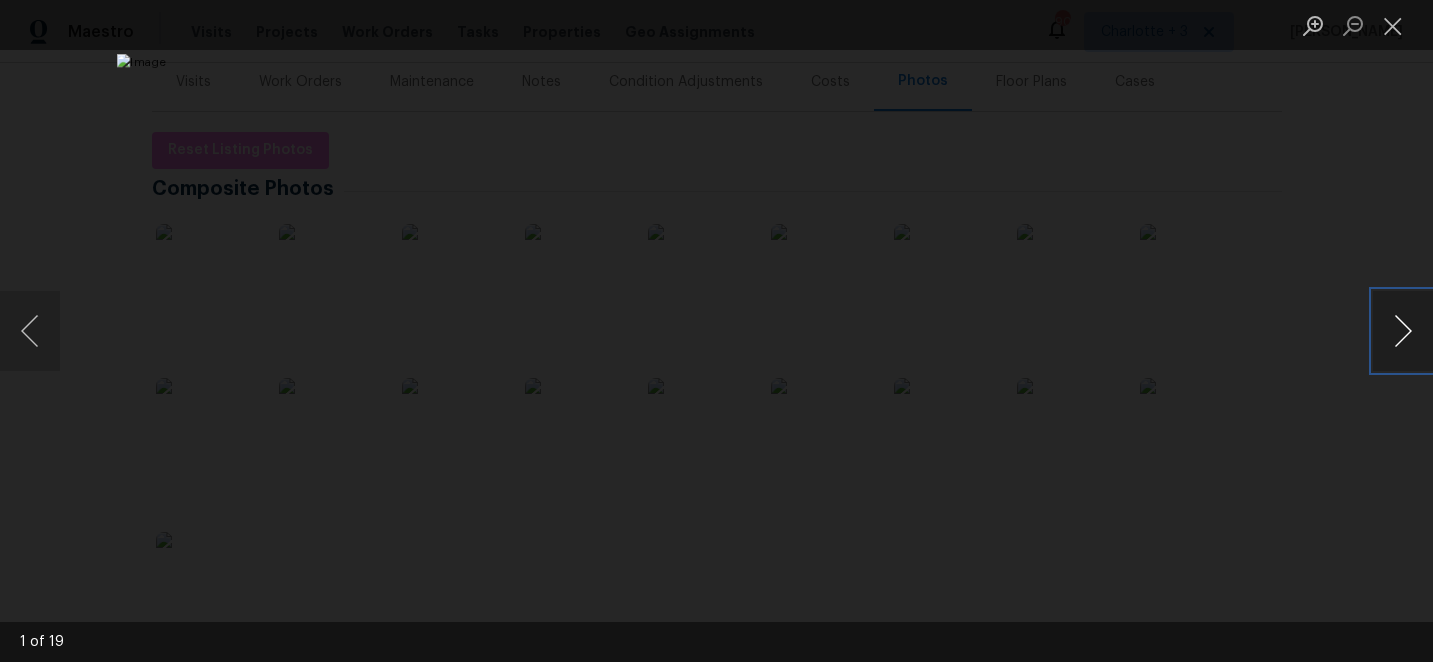 click at bounding box center [1403, 331] 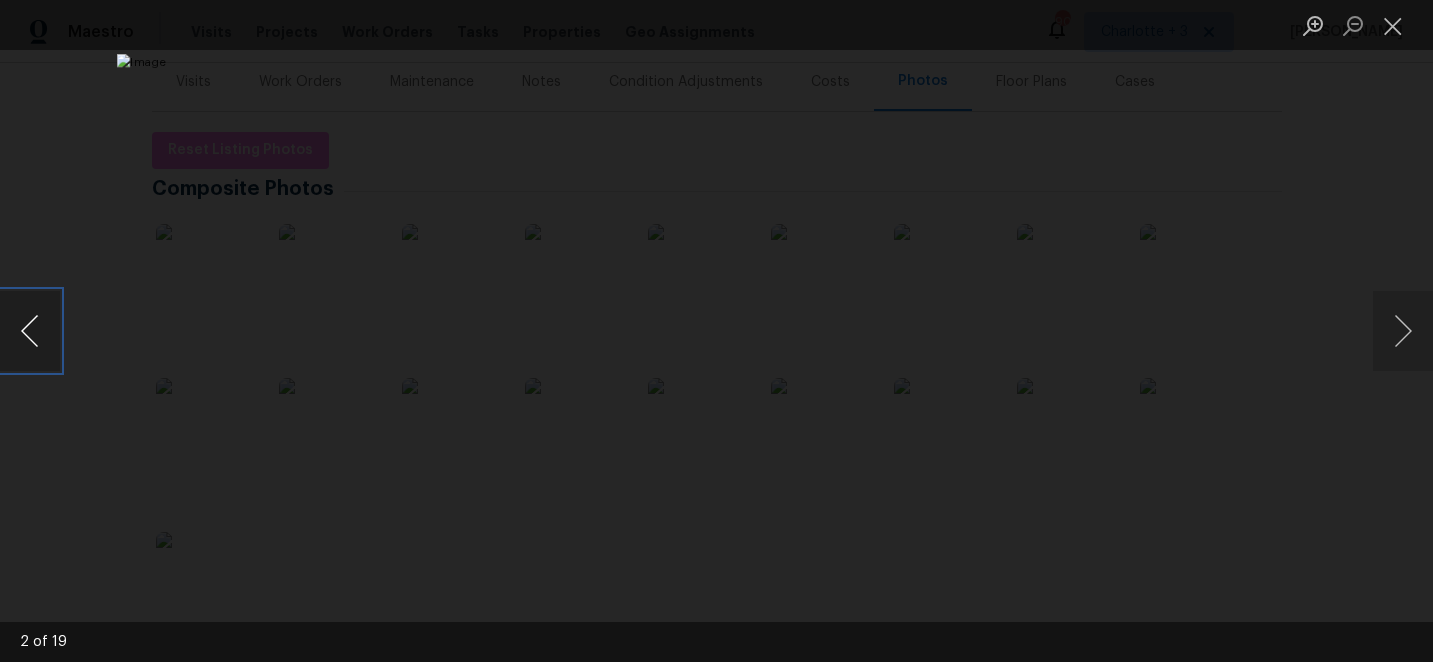 click at bounding box center (30, 331) 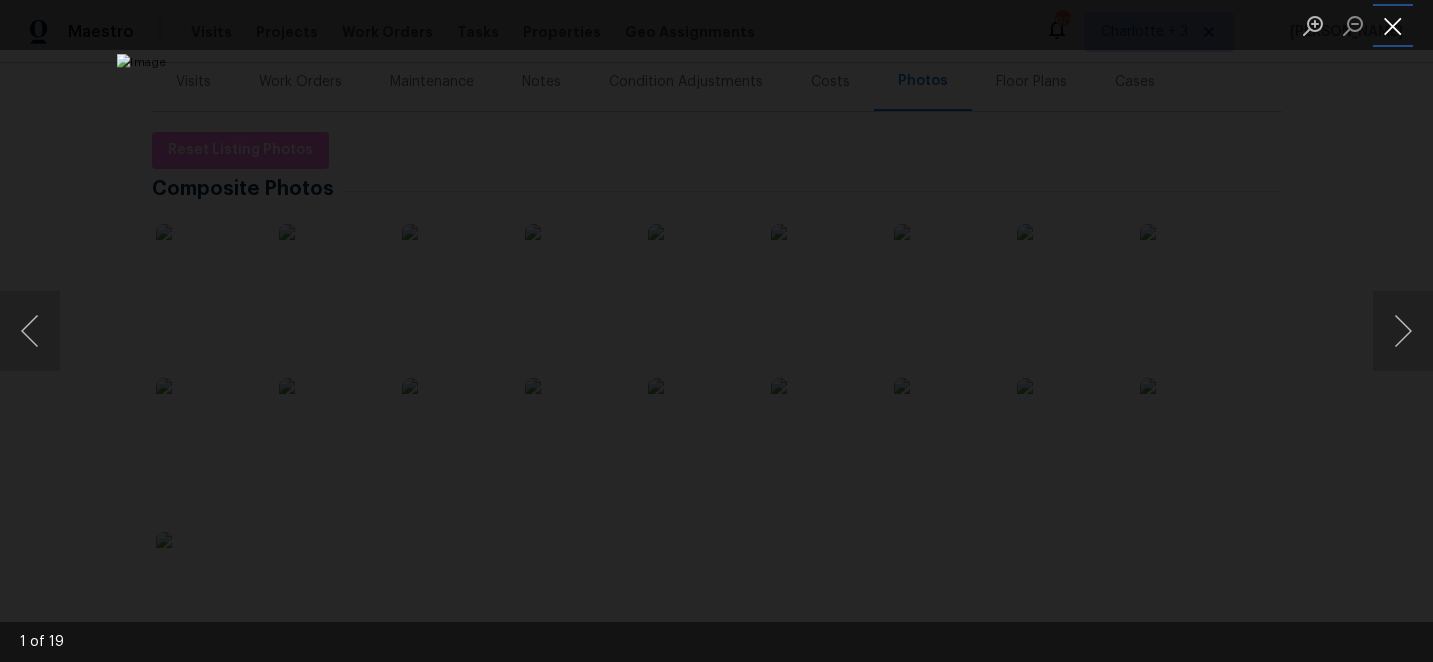 click at bounding box center [1393, 25] 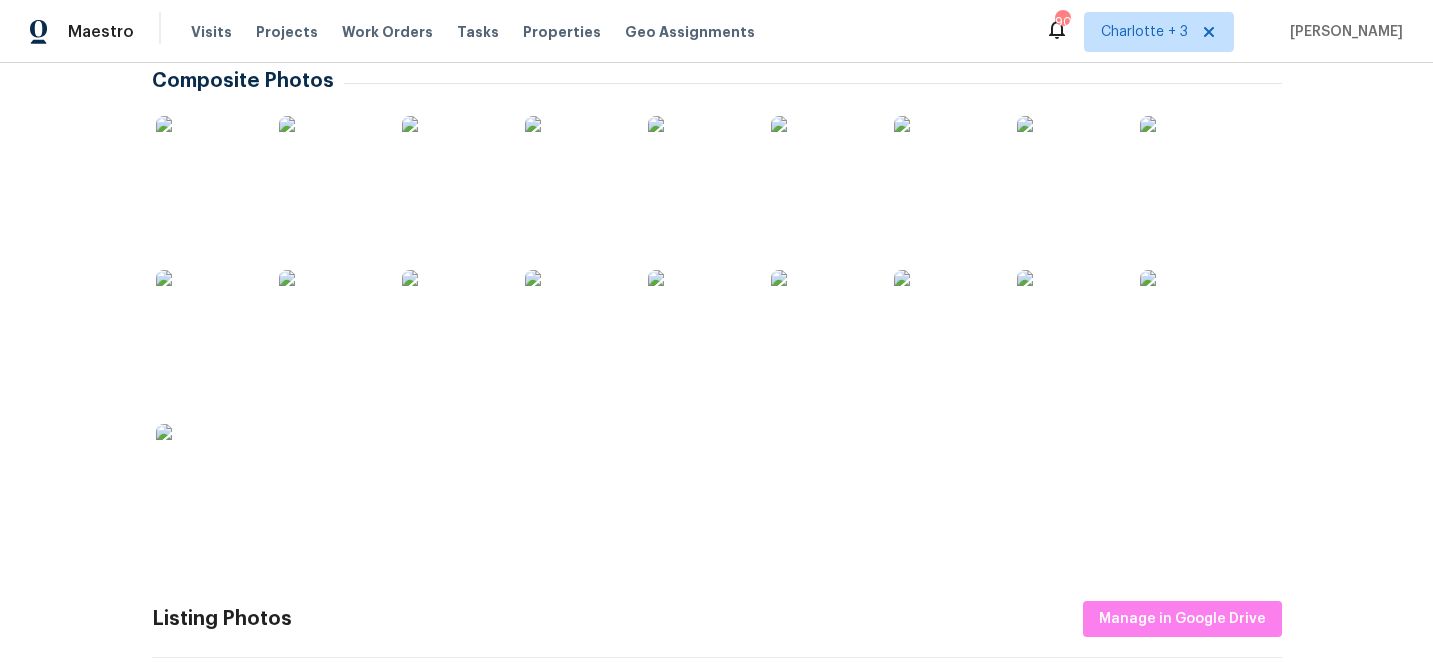 scroll, scrollTop: 334, scrollLeft: 0, axis: vertical 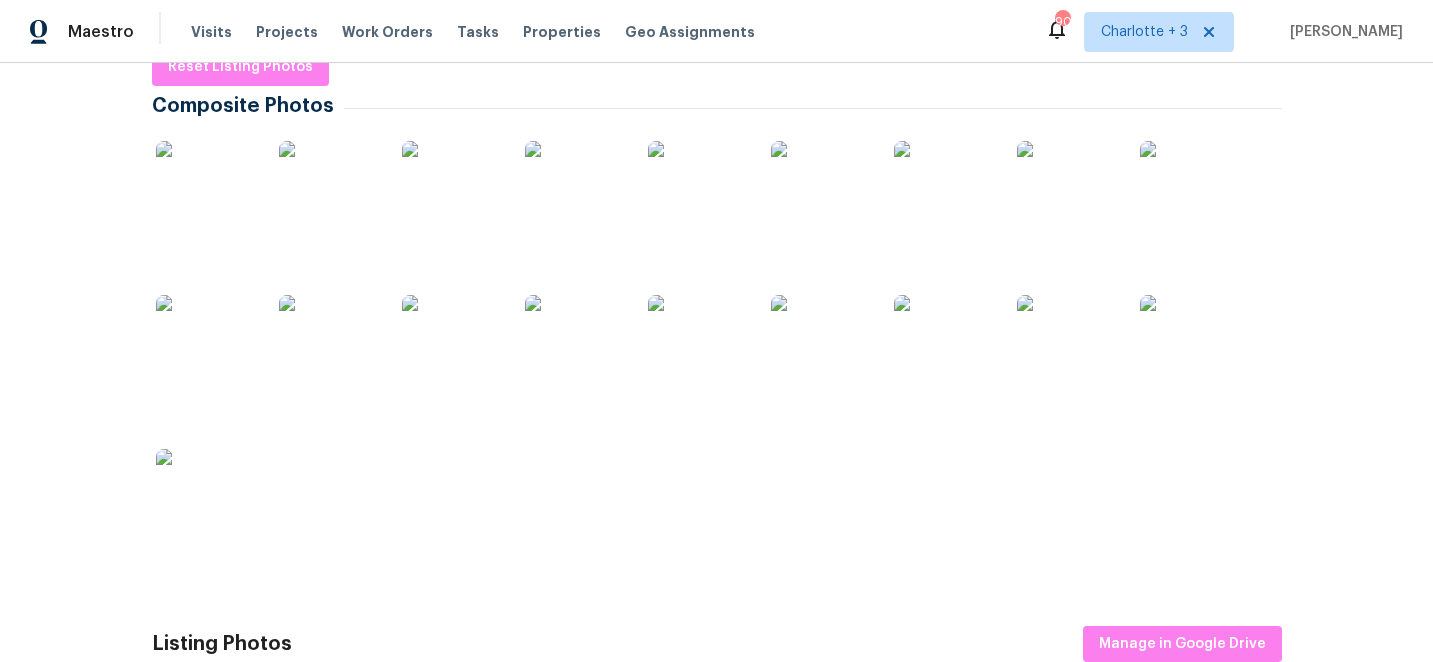 click at bounding box center [452, 345] 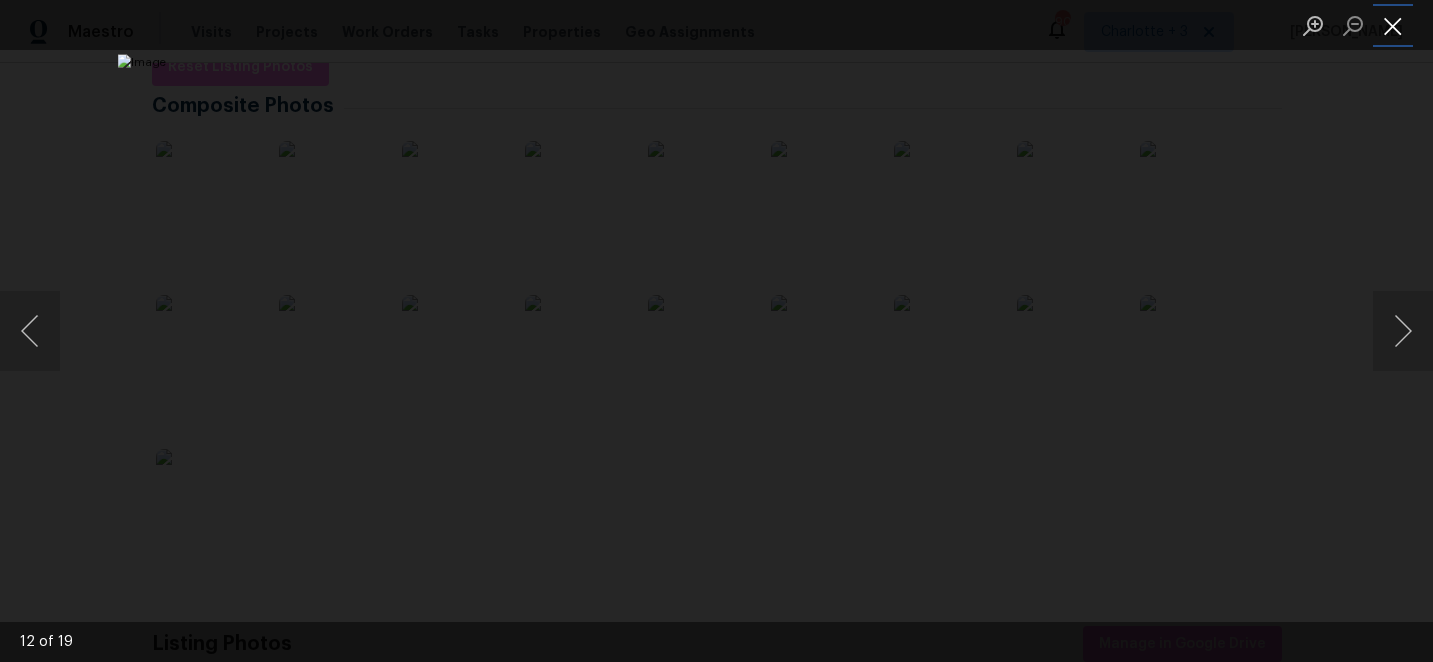 click at bounding box center [1393, 25] 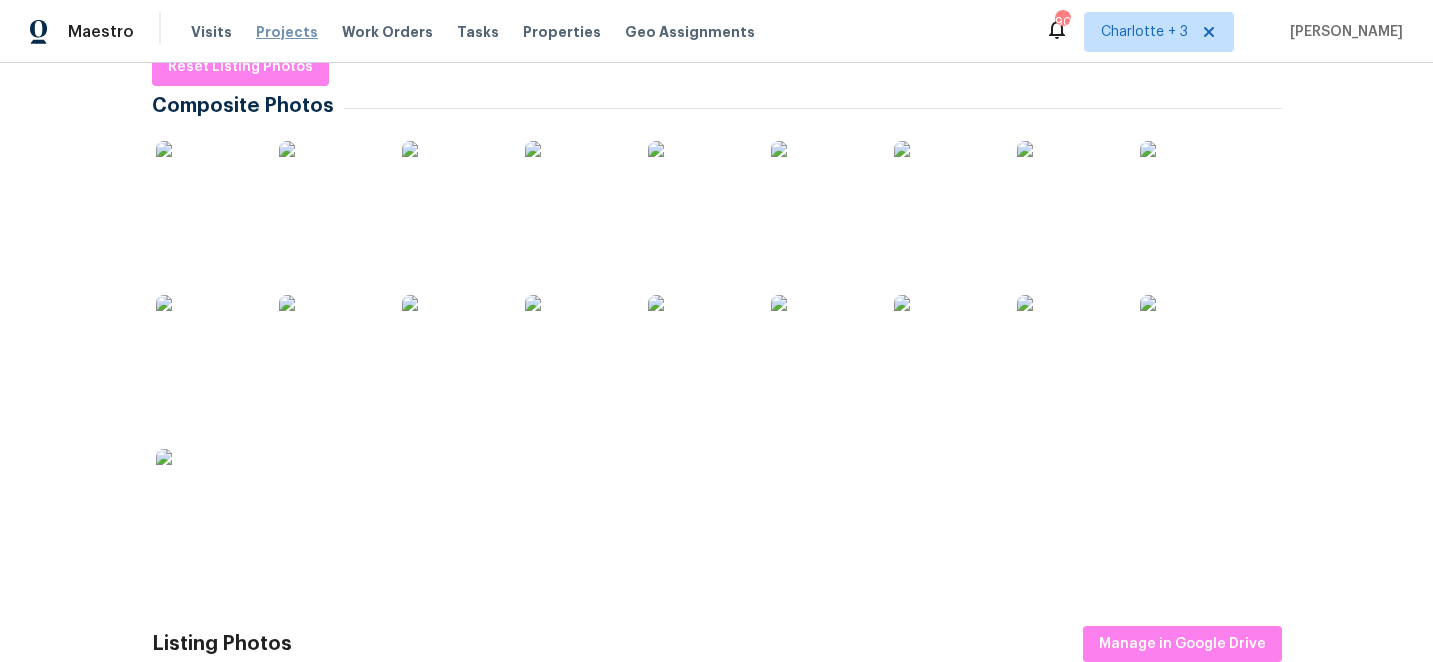 click on "Projects" at bounding box center [287, 32] 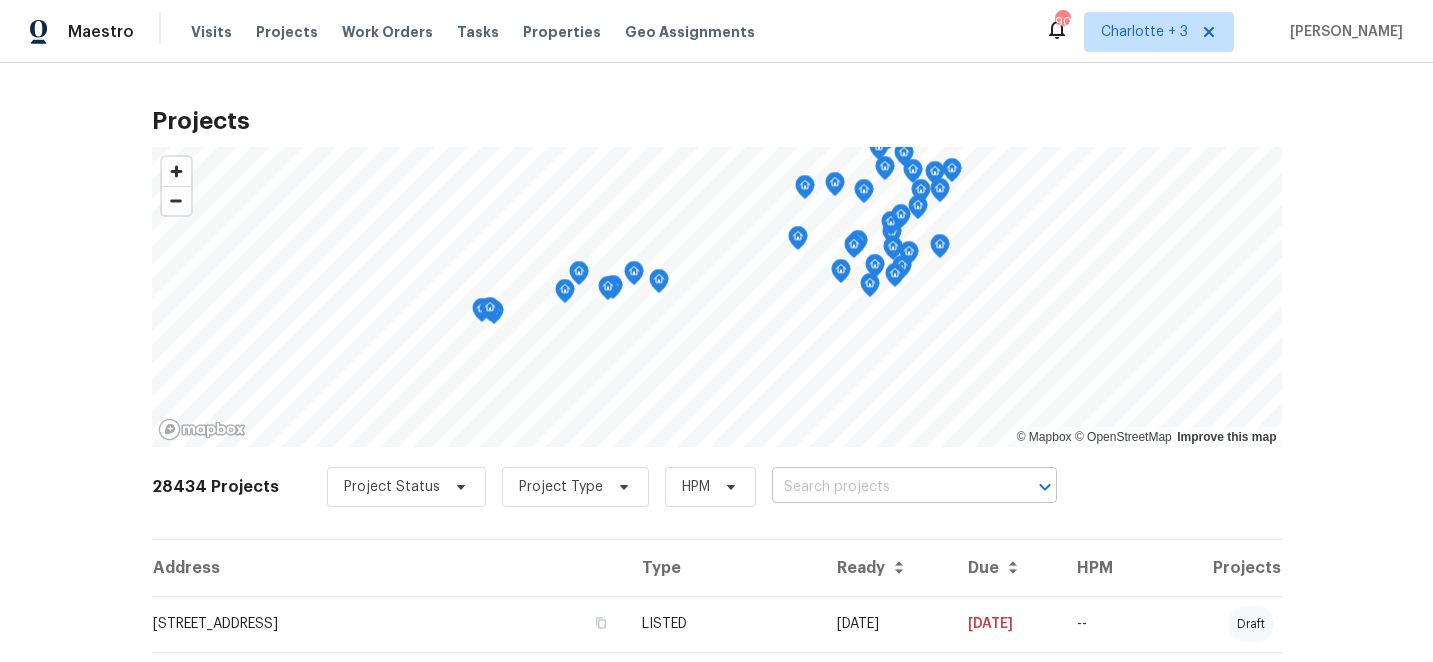 click at bounding box center (886, 487) 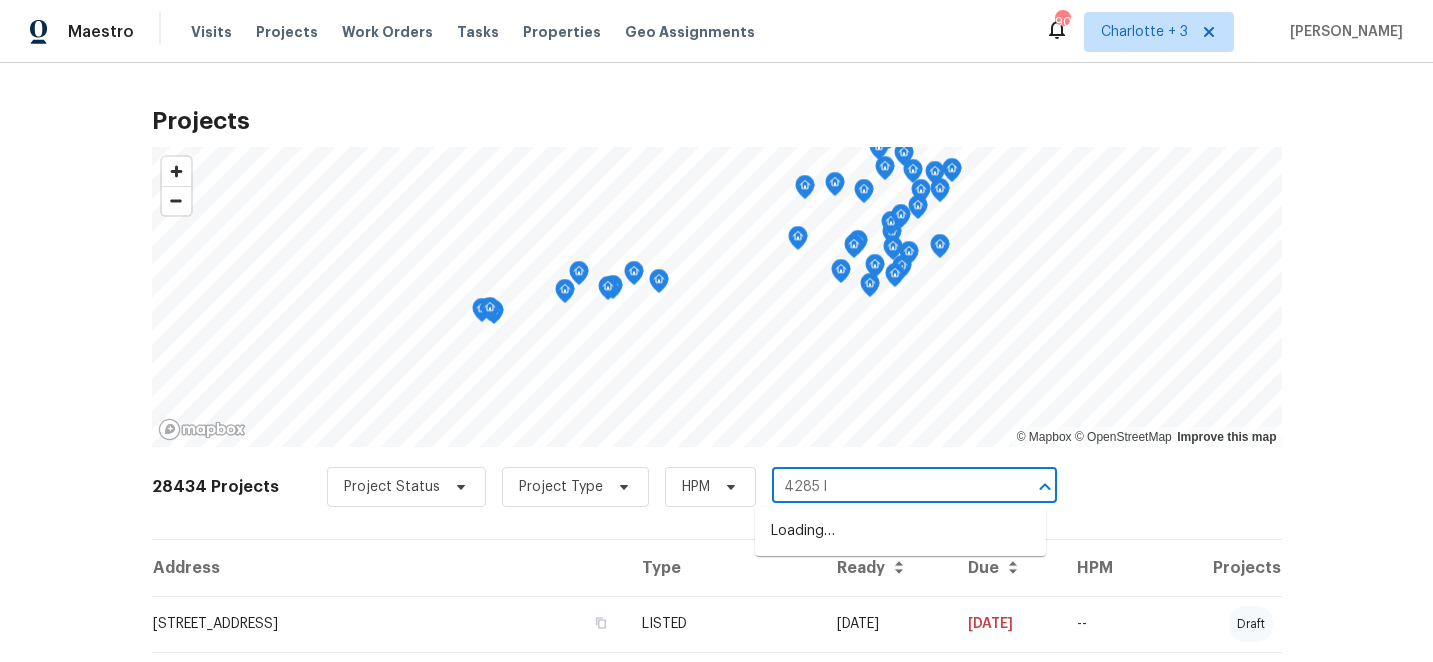 type on "4285 lo" 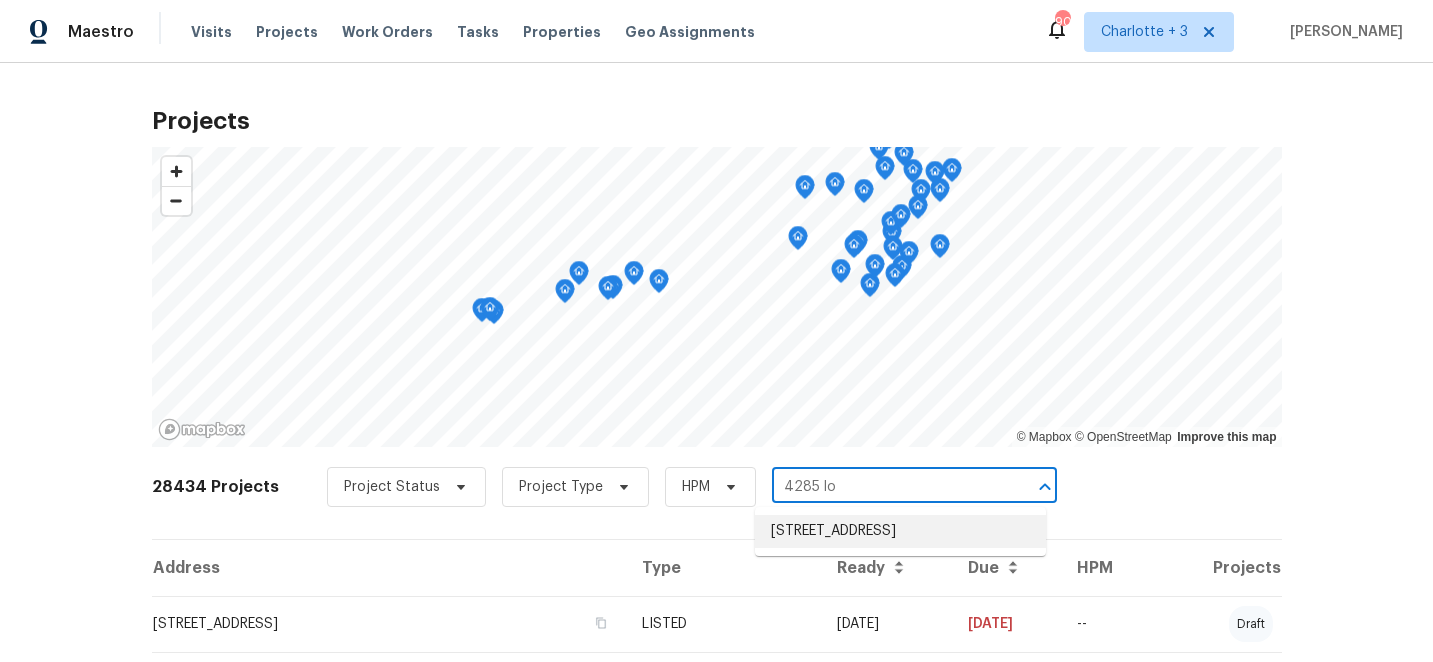 click on "[STREET_ADDRESS]" at bounding box center [900, 531] 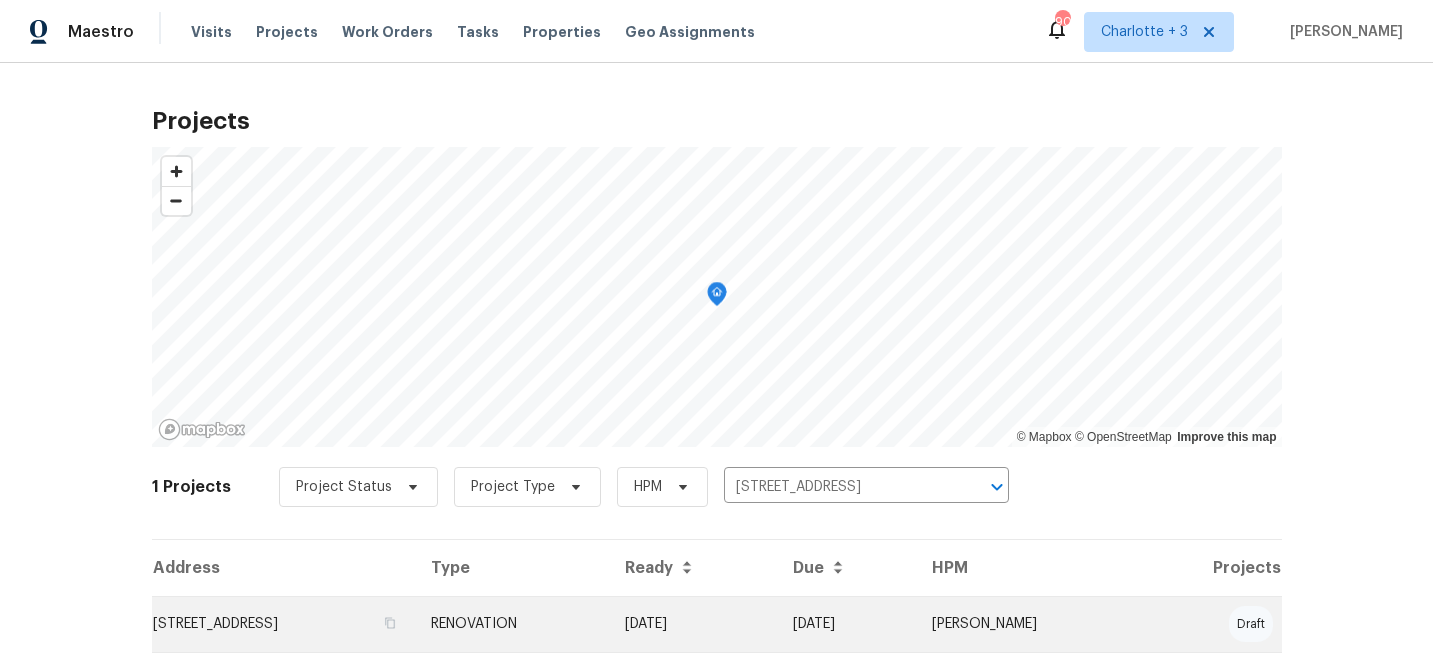 click on "RENOVATION" at bounding box center [512, 624] 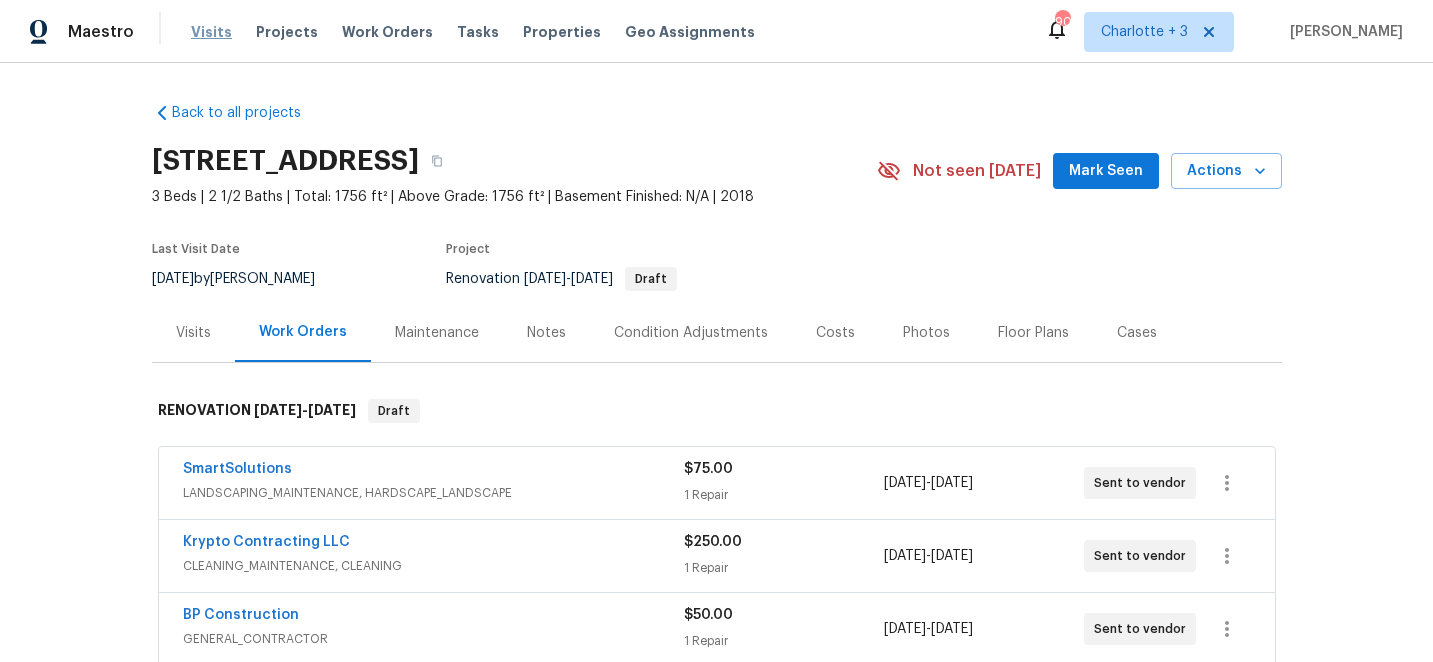 click on "Visits" at bounding box center [211, 32] 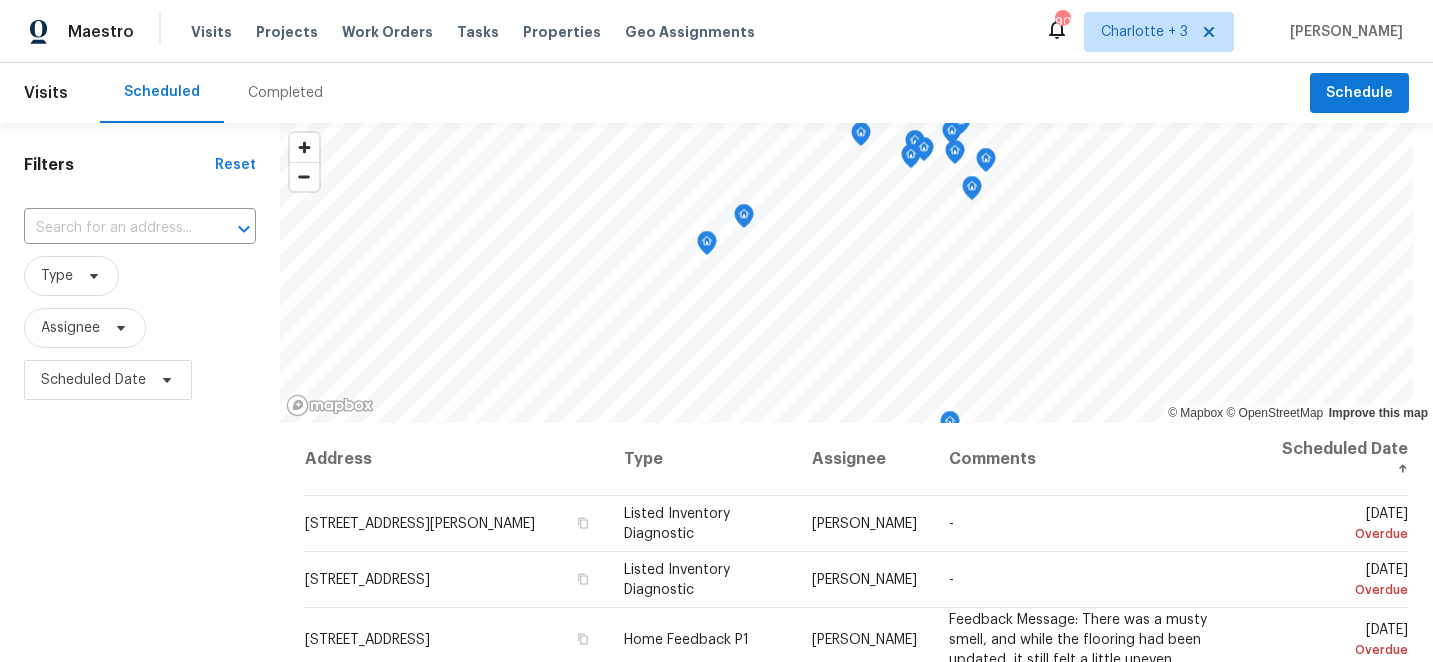 click on "Completed" at bounding box center (285, 93) 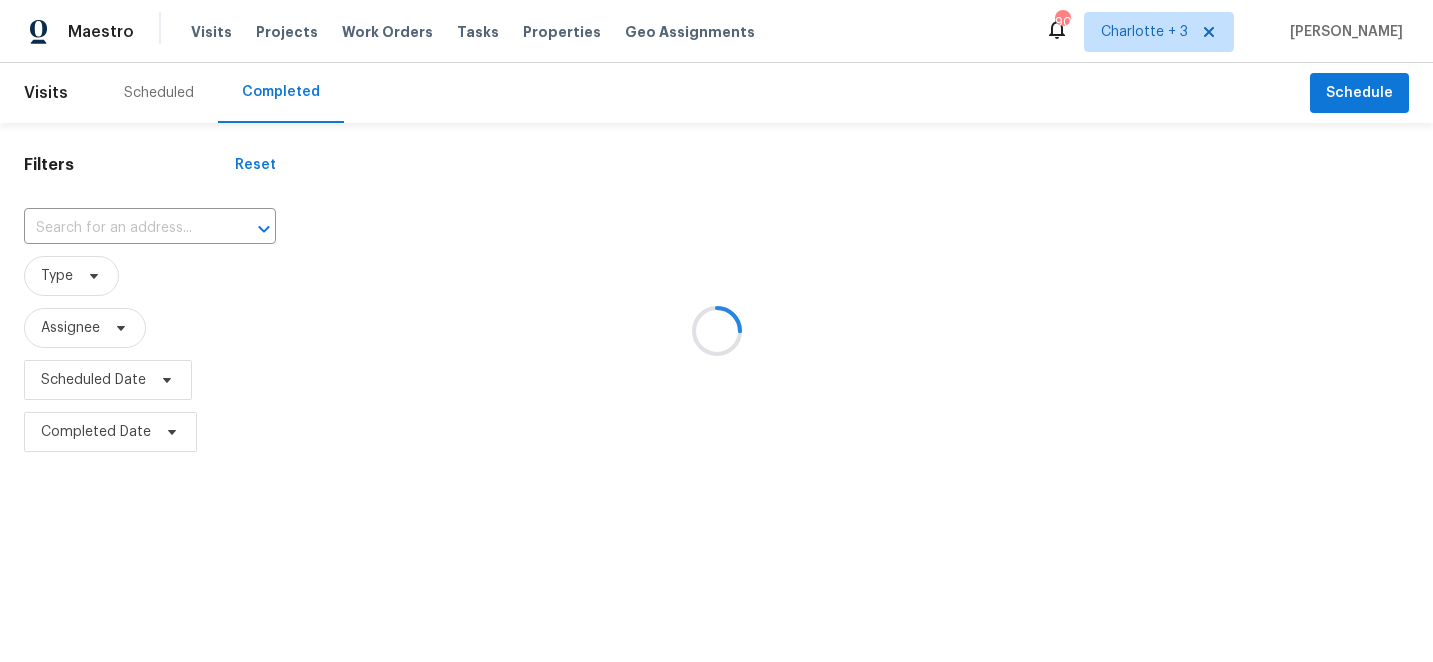 click at bounding box center [716, 331] 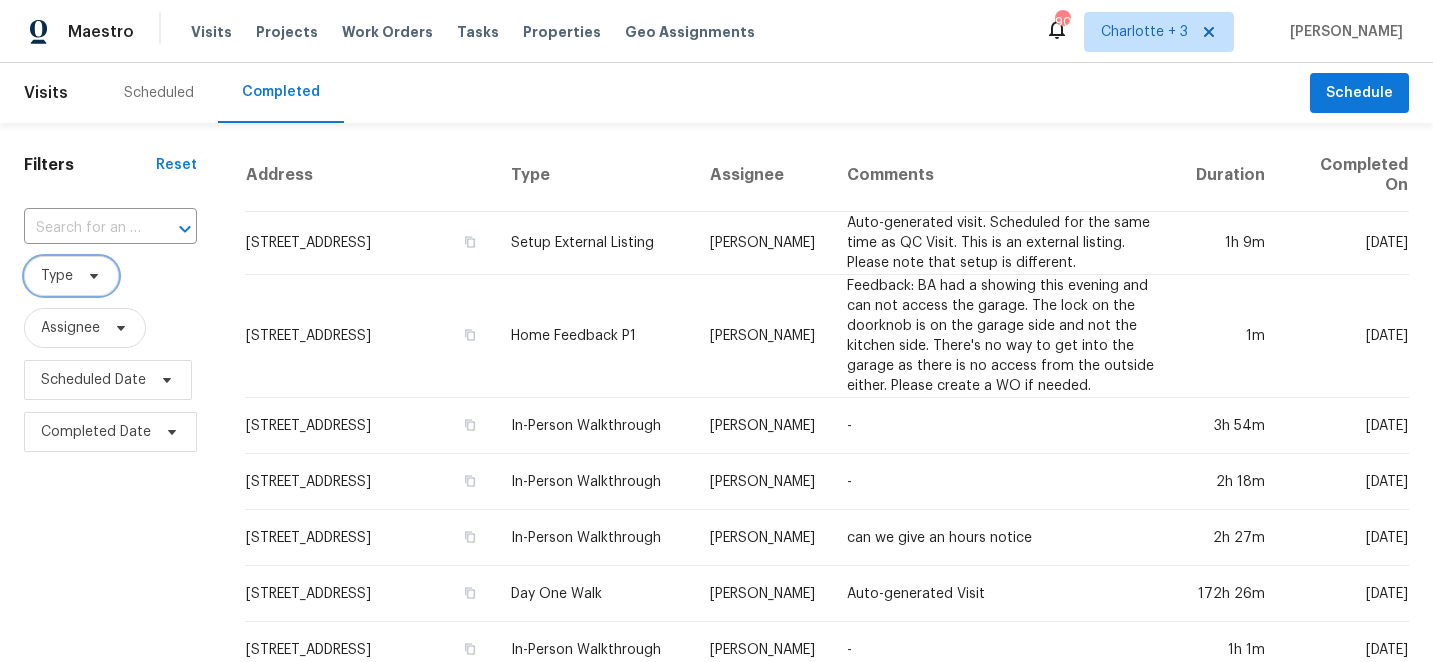 click on "Type" at bounding box center (57, 276) 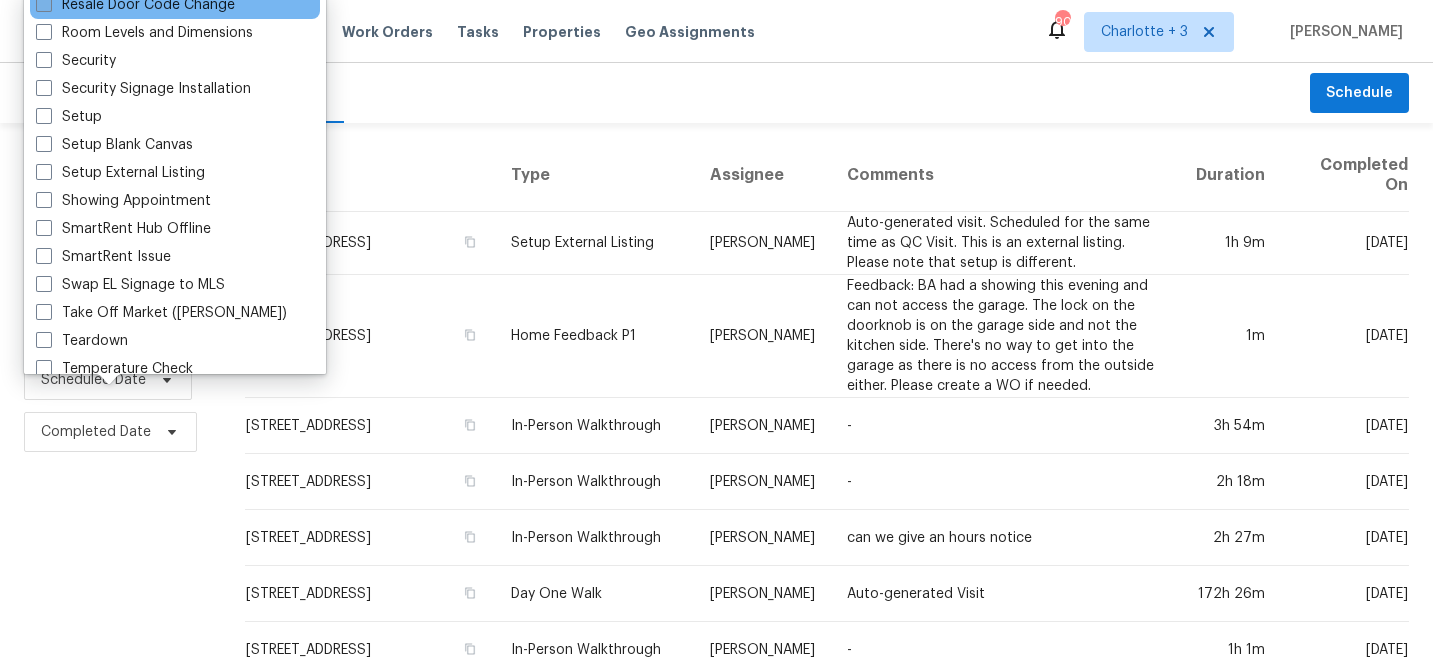 scroll, scrollTop: 1700, scrollLeft: 0, axis: vertical 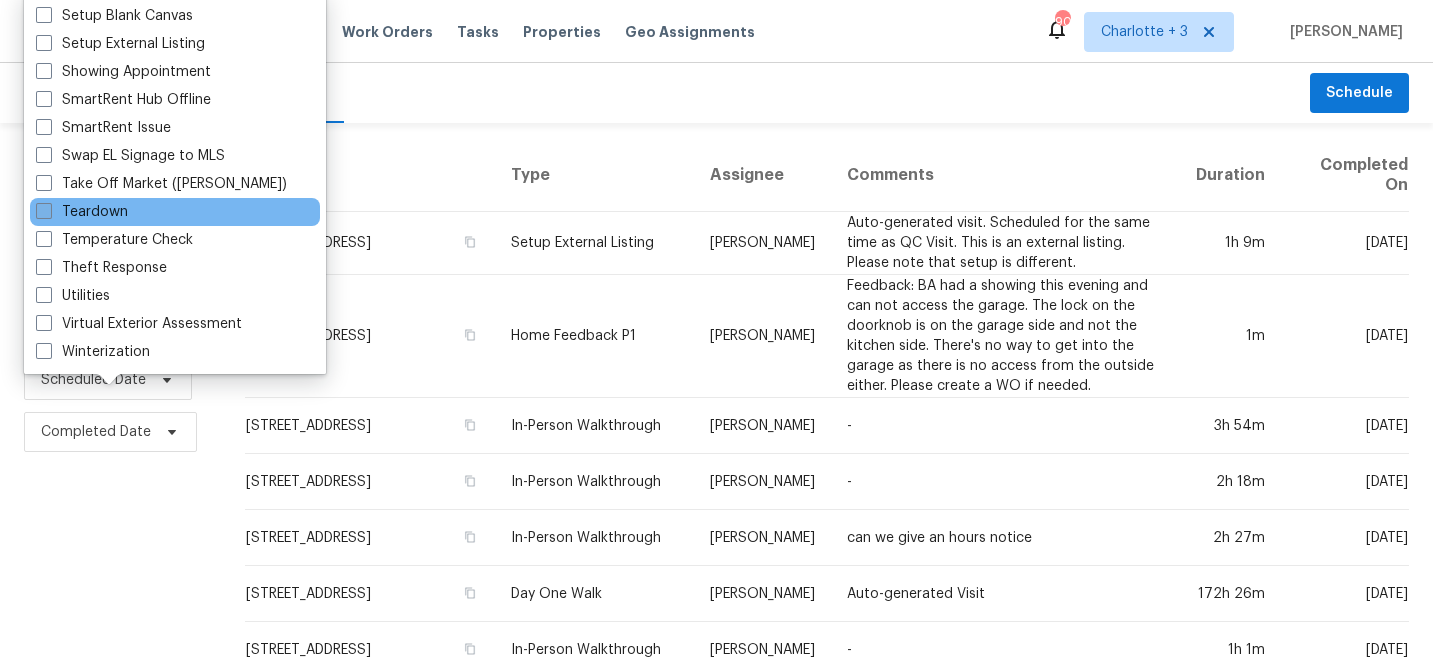 click at bounding box center [44, 211] 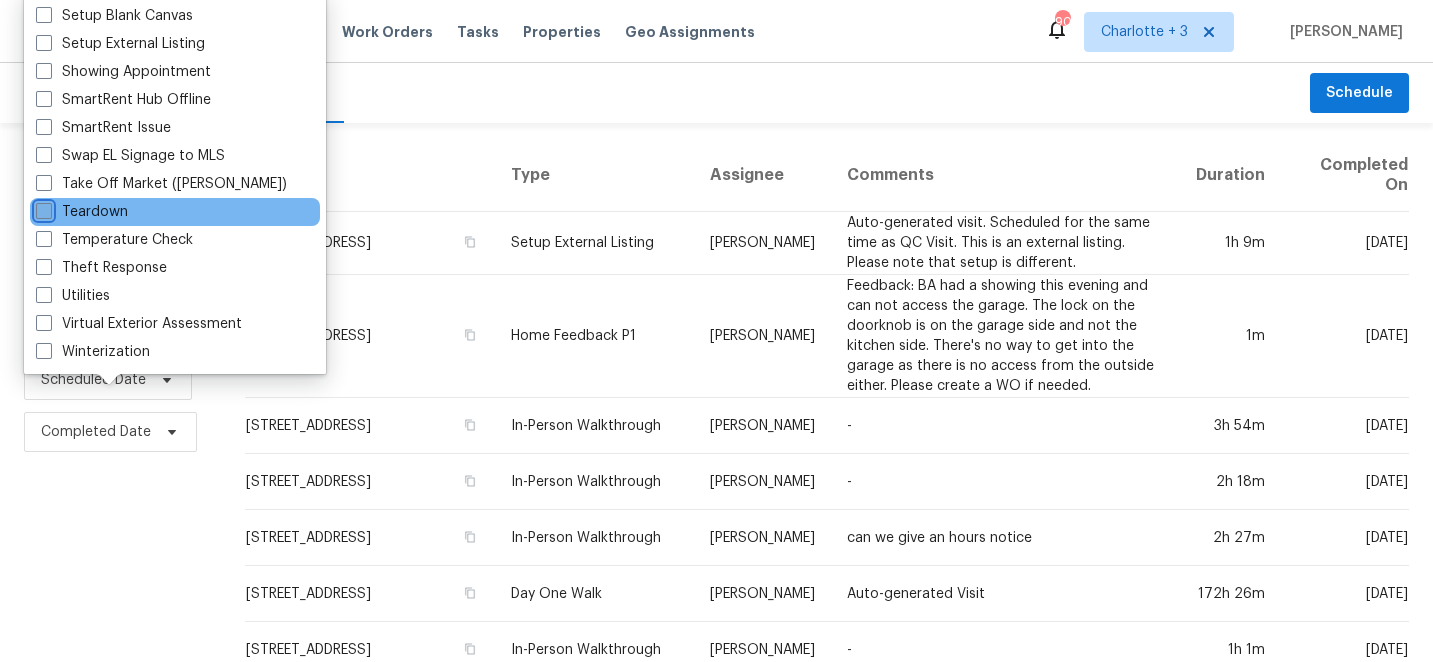 click on "Teardown" at bounding box center [42, 208] 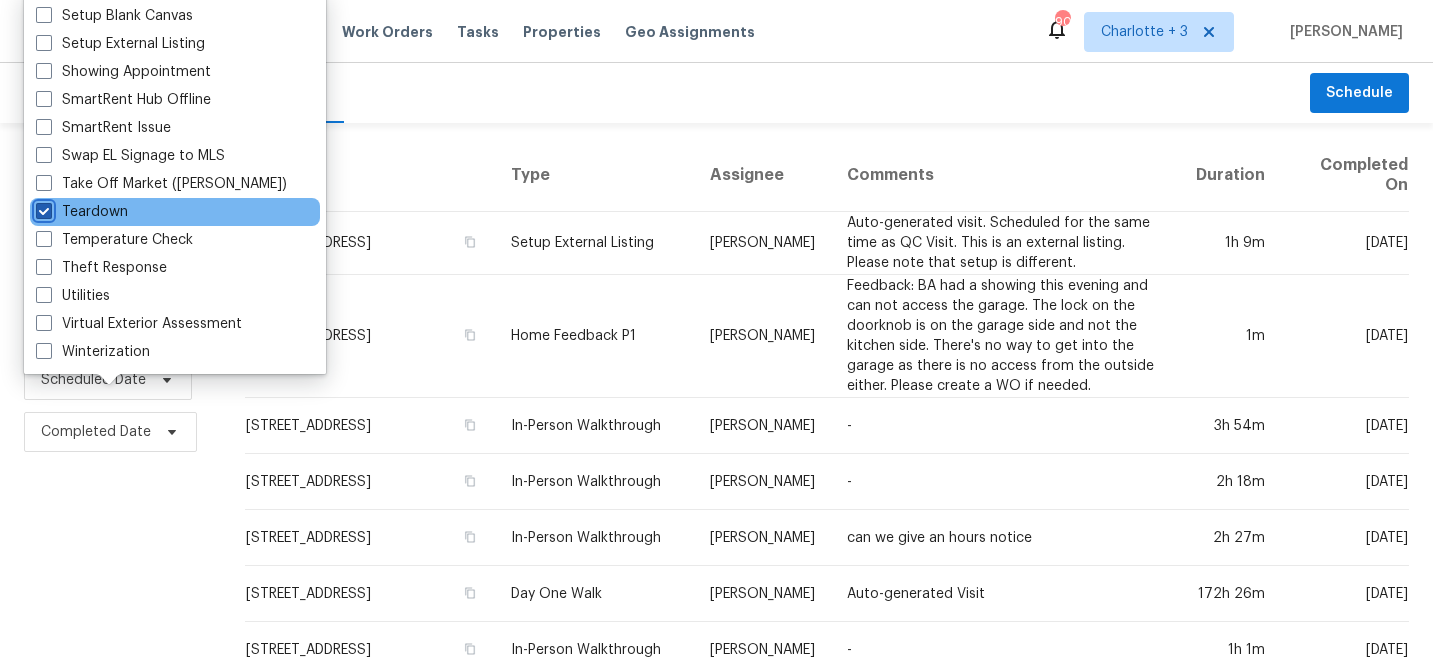 checkbox on "true" 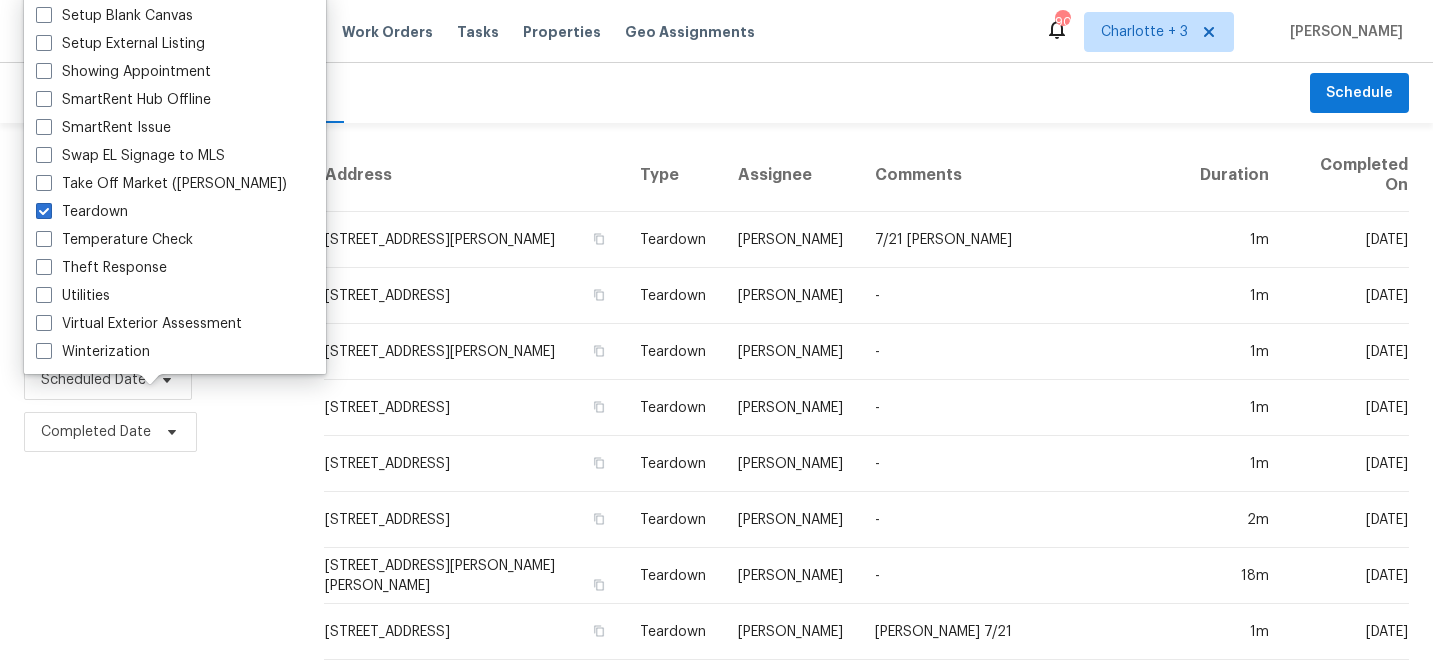 click on "Scheduled Completed" at bounding box center [705, 93] 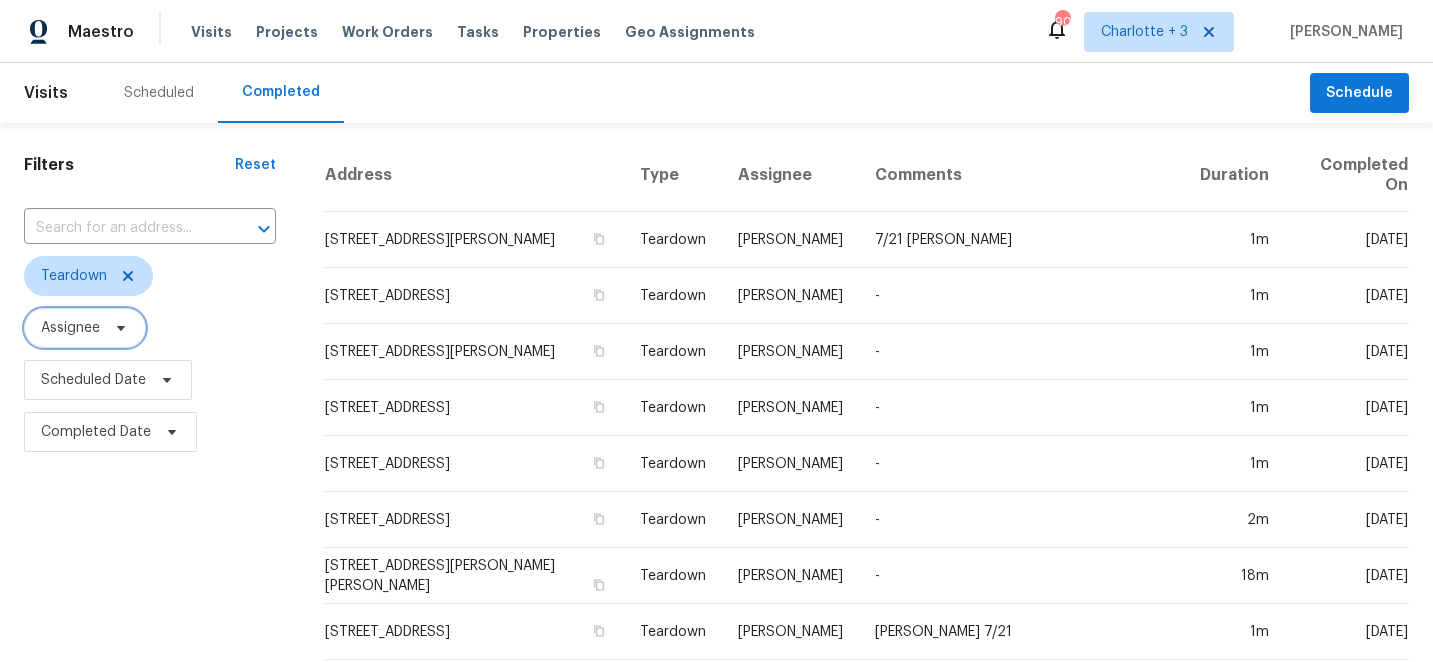click on "Assignee" at bounding box center [70, 328] 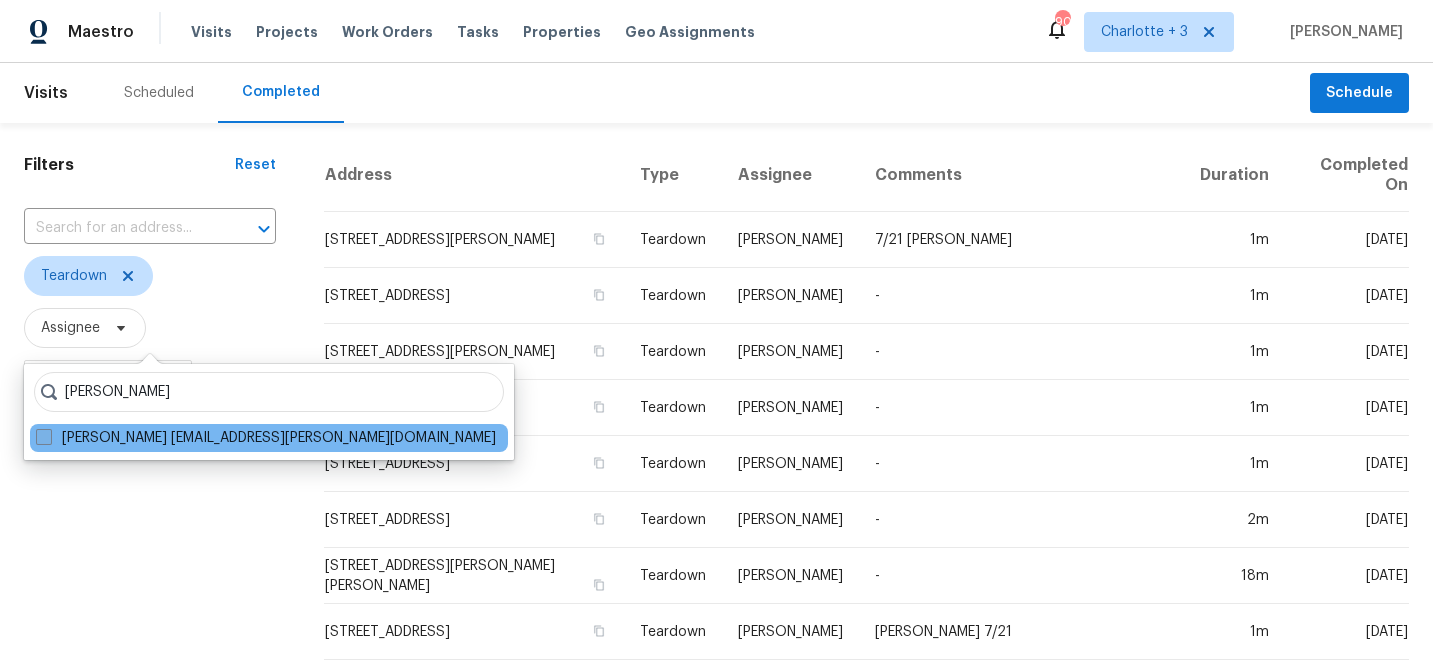 type on "[PERSON_NAME]" 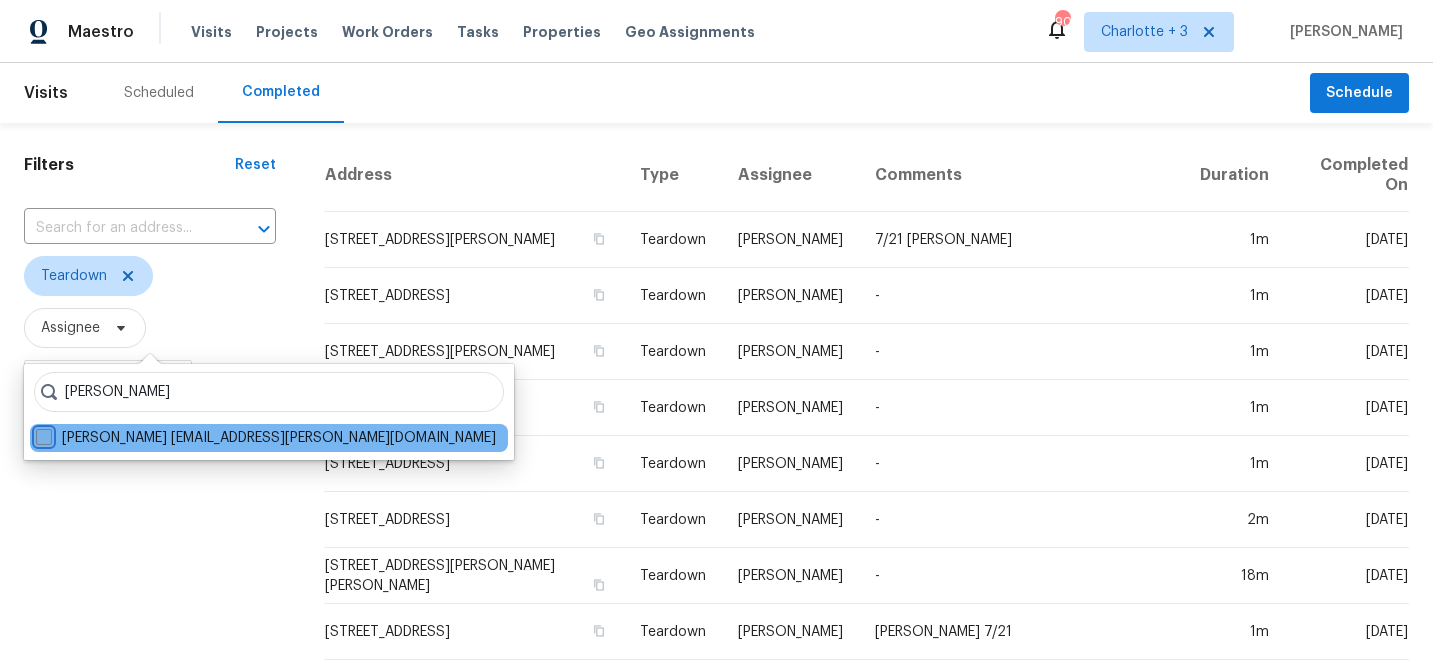 click on "[PERSON_NAME]
[EMAIL_ADDRESS][PERSON_NAME][DOMAIN_NAME]" at bounding box center (42, 434) 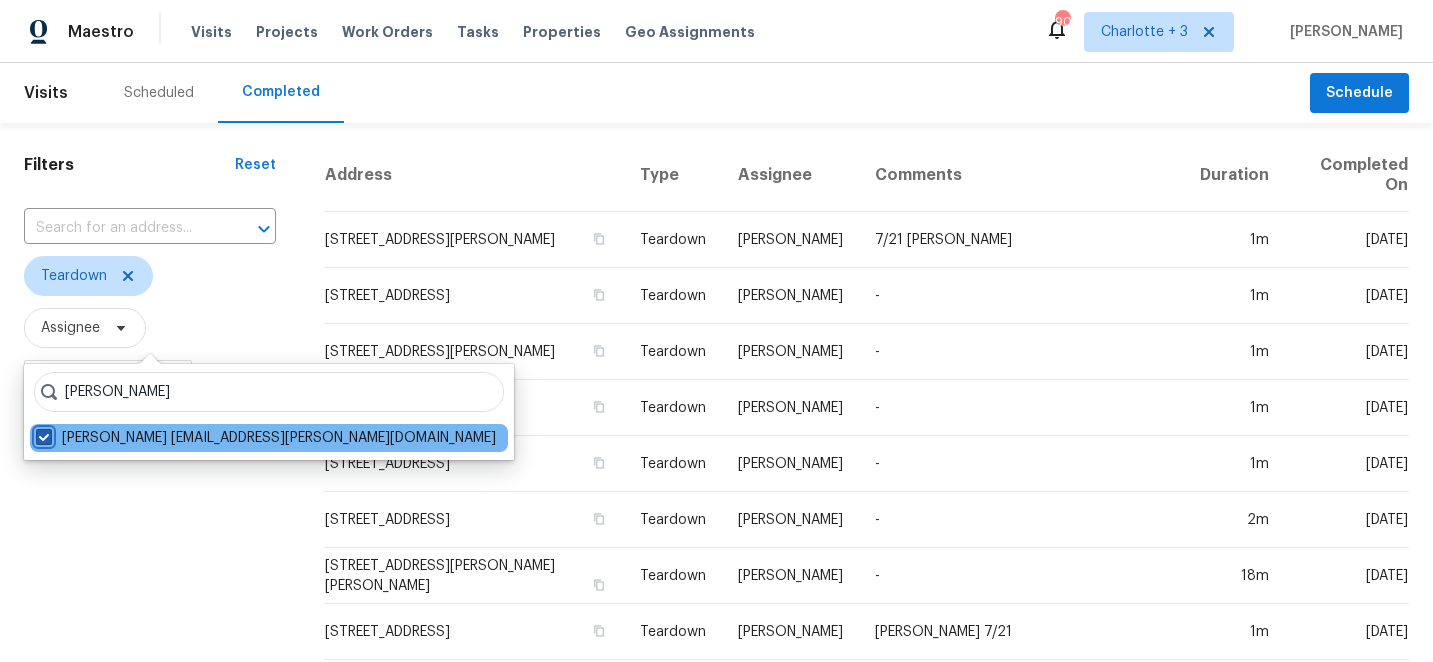 checkbox on "true" 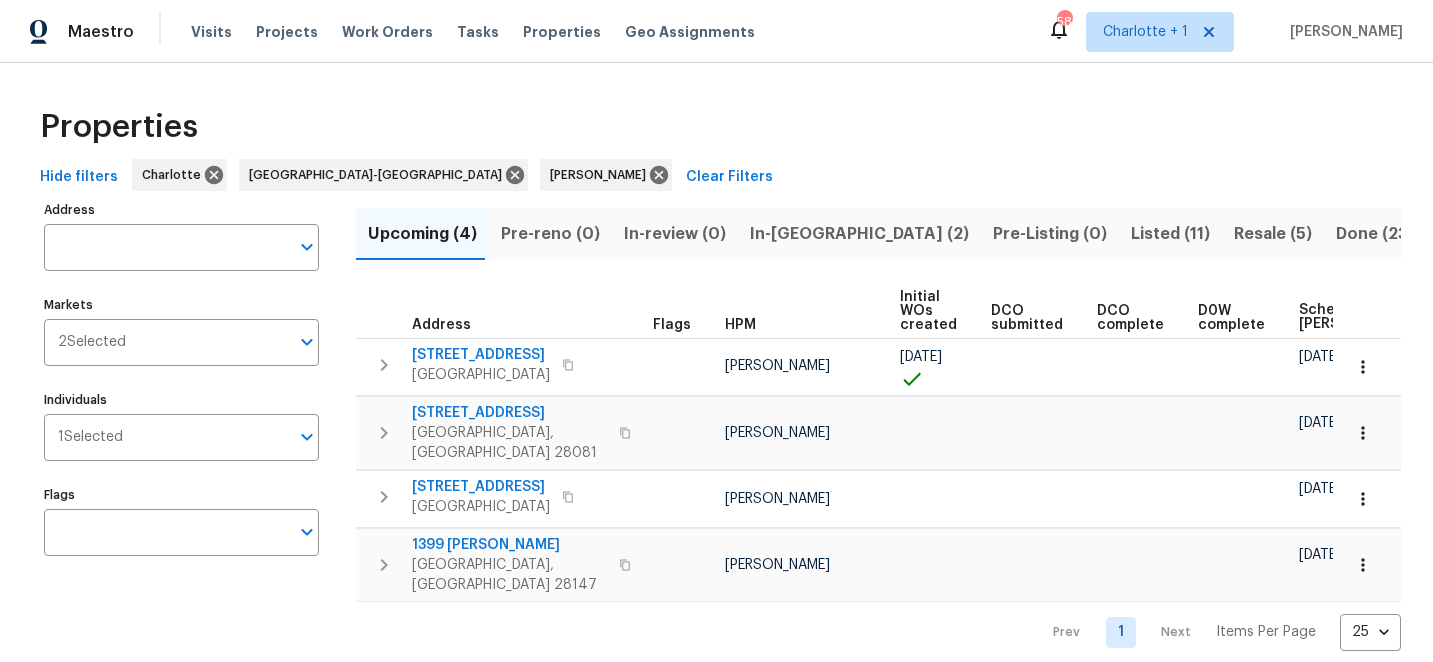 scroll, scrollTop: 0, scrollLeft: 0, axis: both 